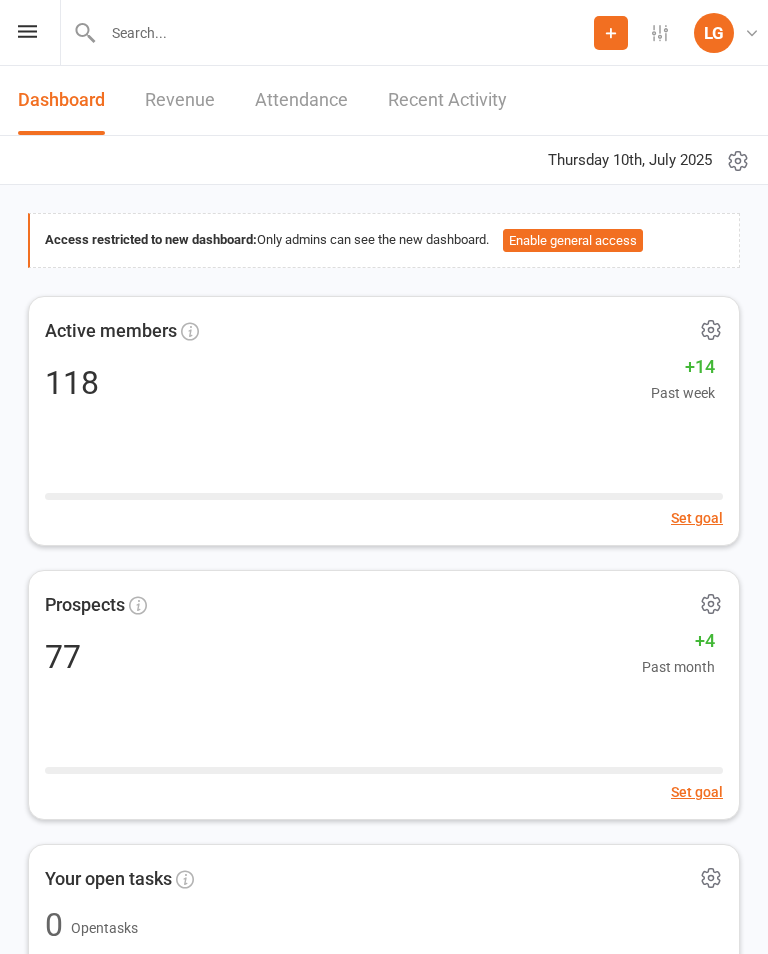 scroll, scrollTop: 0, scrollLeft: 0, axis: both 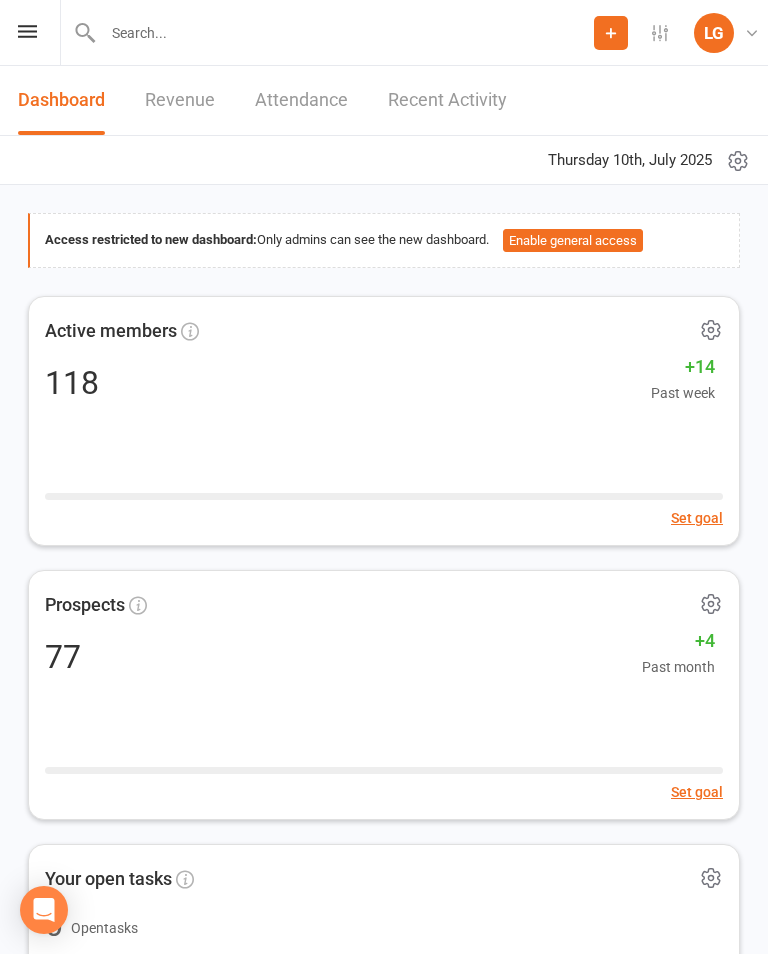 click on "LG [FIRST] [LAST] Align Fitness Studio My profile My subscription Help Terms & conditions  Privacy policy  Sign out" at bounding box center (384, 33) 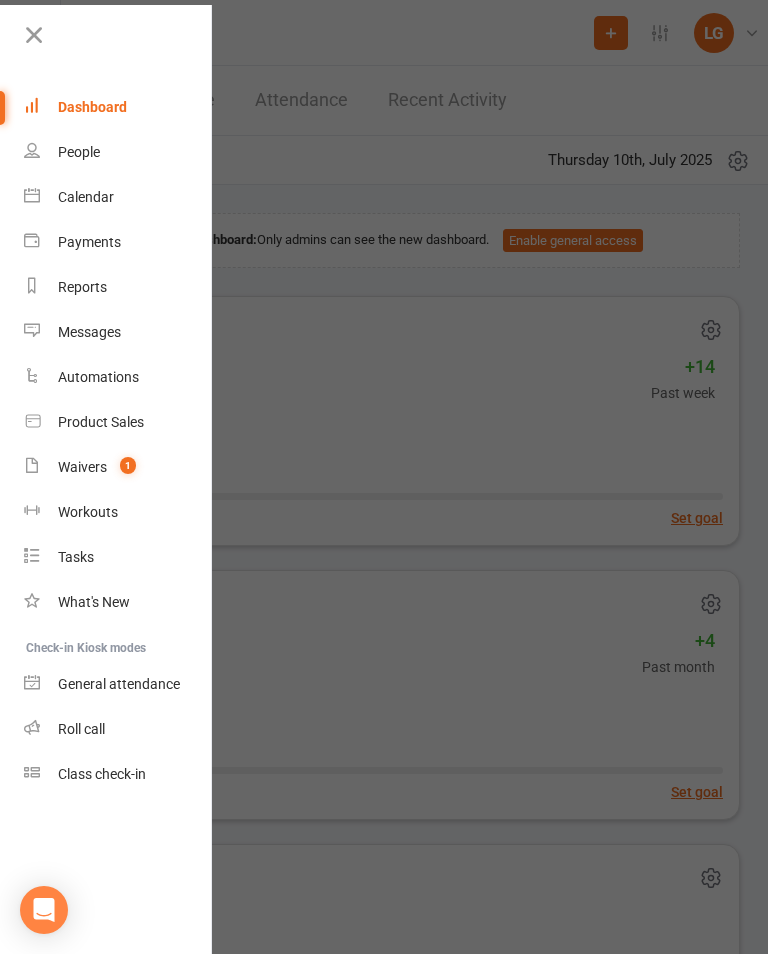 click on "Calendar" at bounding box center (118, 197) 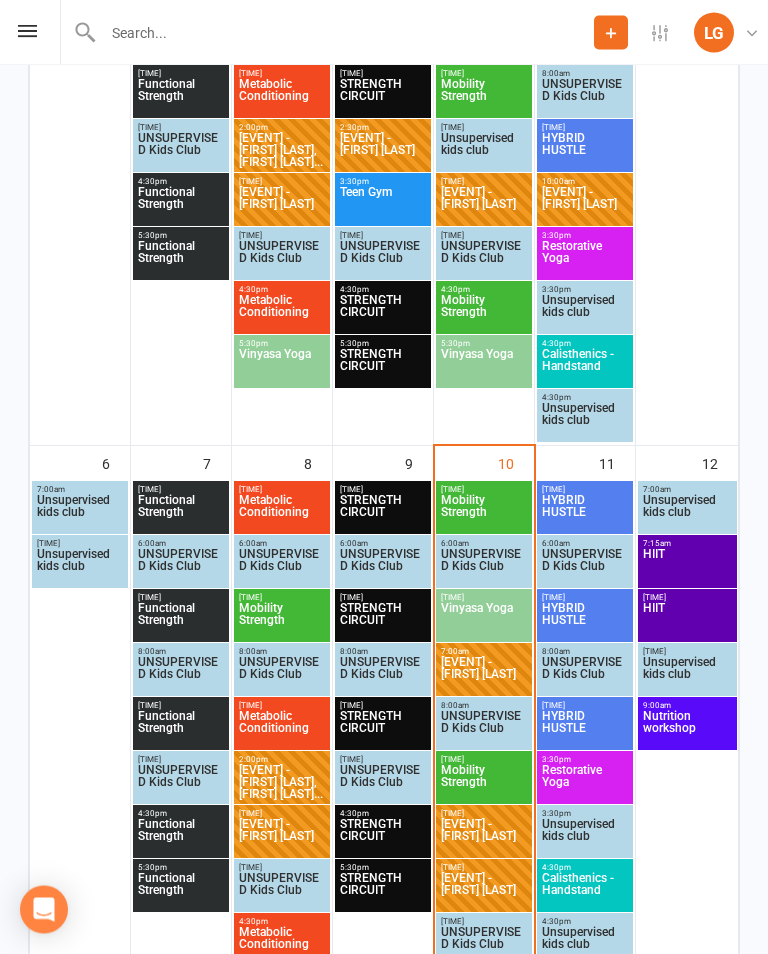 scroll, scrollTop: 622, scrollLeft: 0, axis: vertical 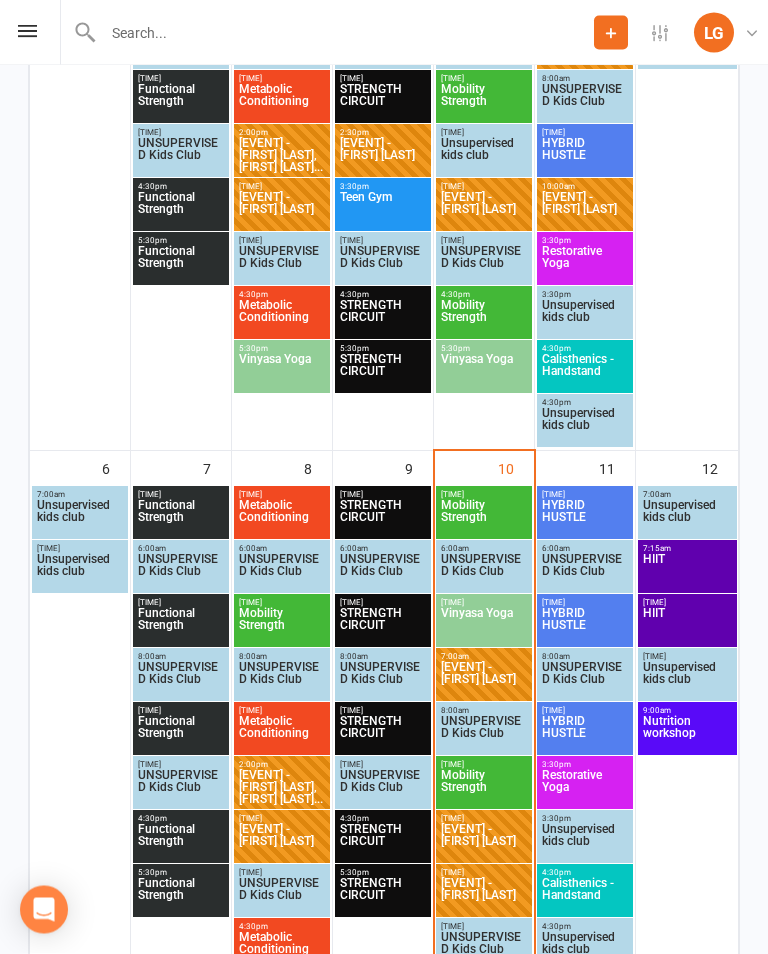 click on "[EVENT] - [FIRST] [LAST]" at bounding box center (484, 680) 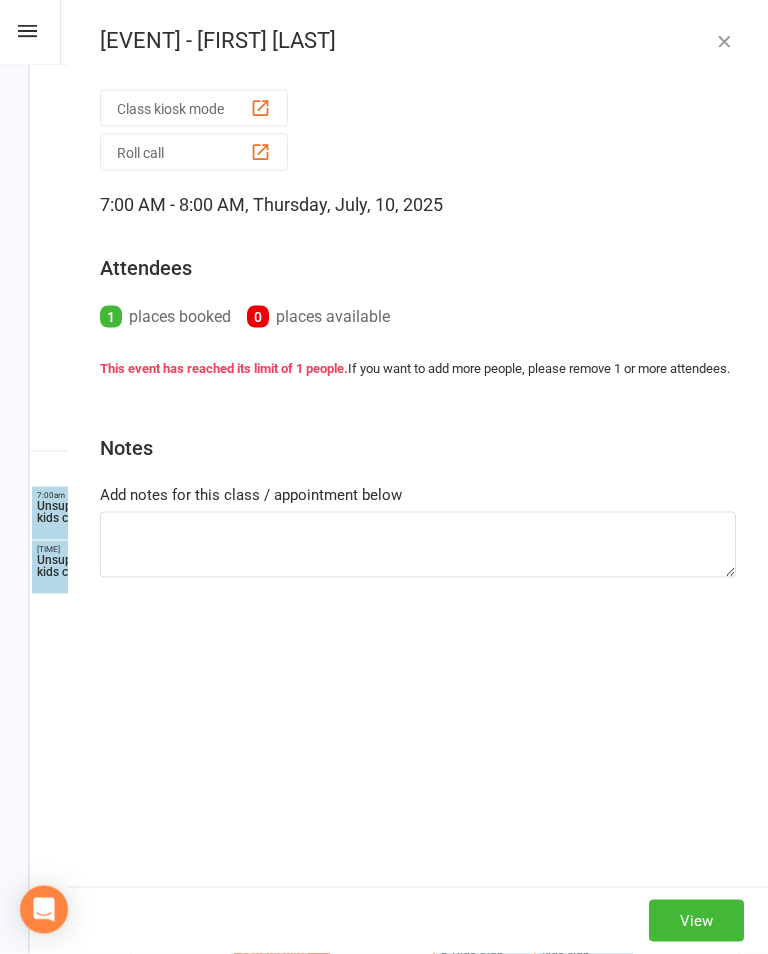 scroll, scrollTop: 623, scrollLeft: 0, axis: vertical 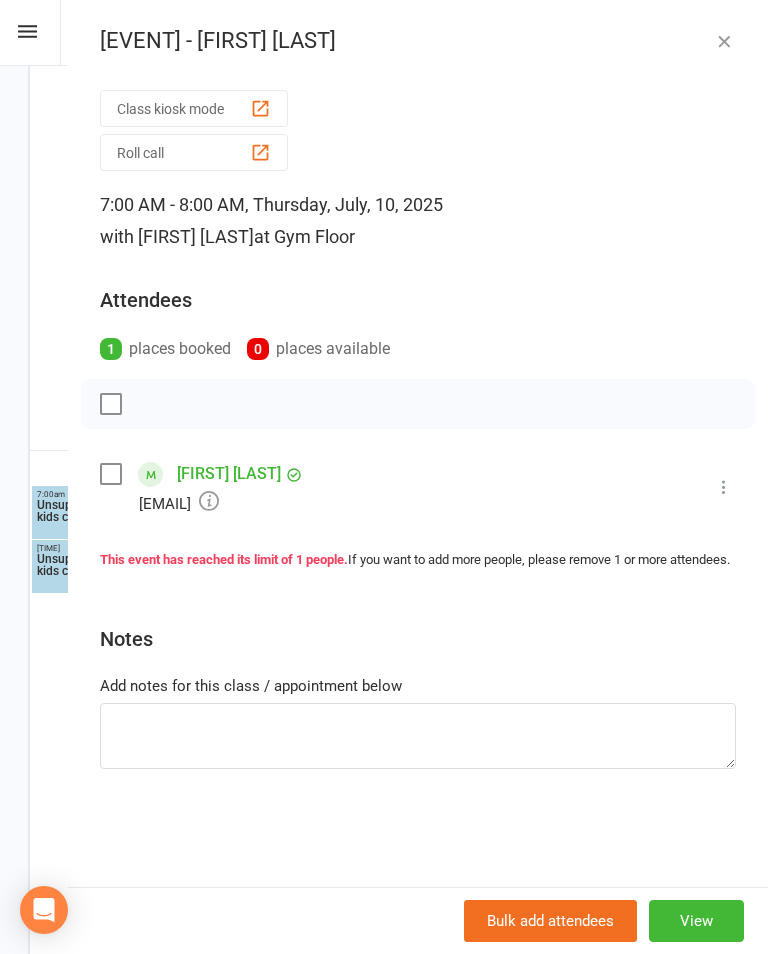 click at bounding box center (724, 487) 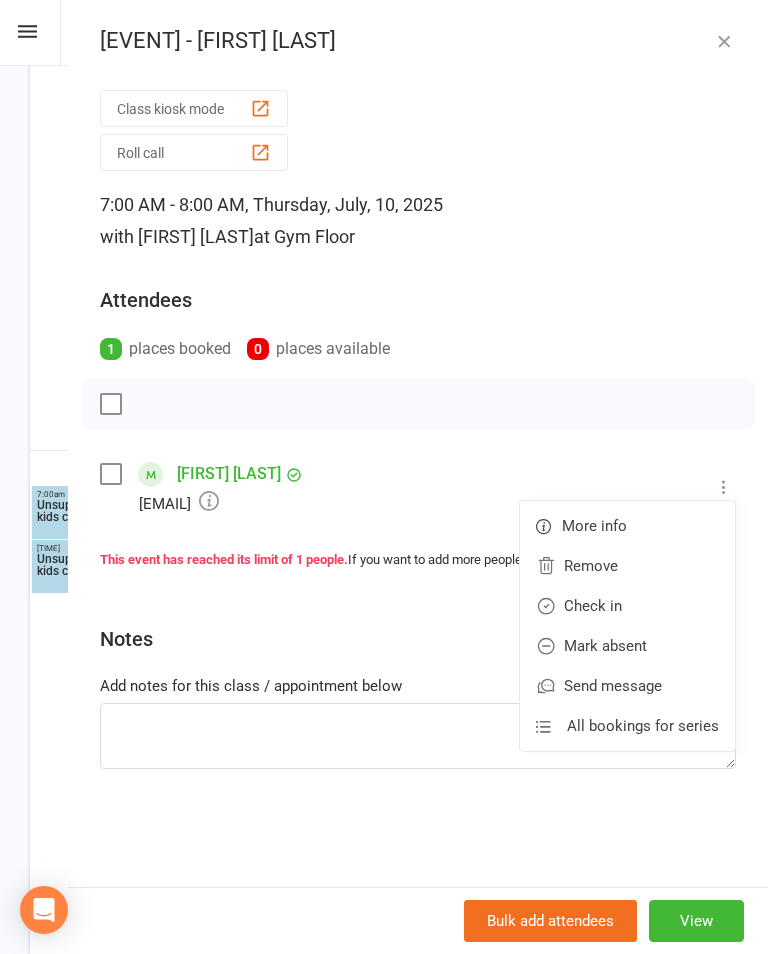 click on "Check in" at bounding box center [627, 566] 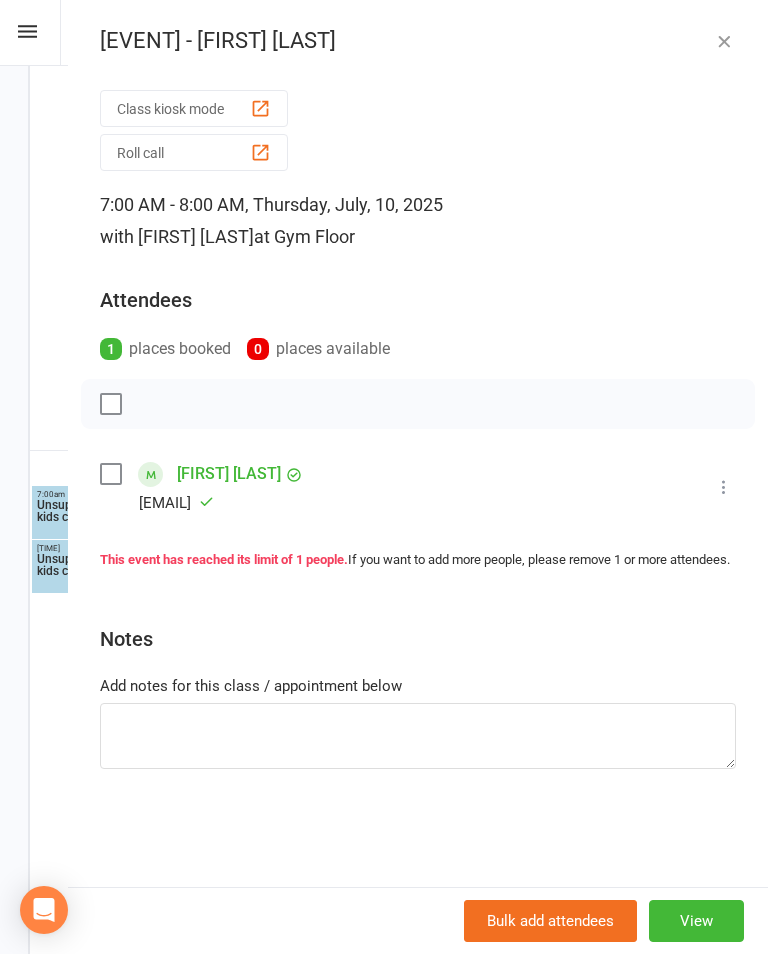 click at bounding box center (724, 41) 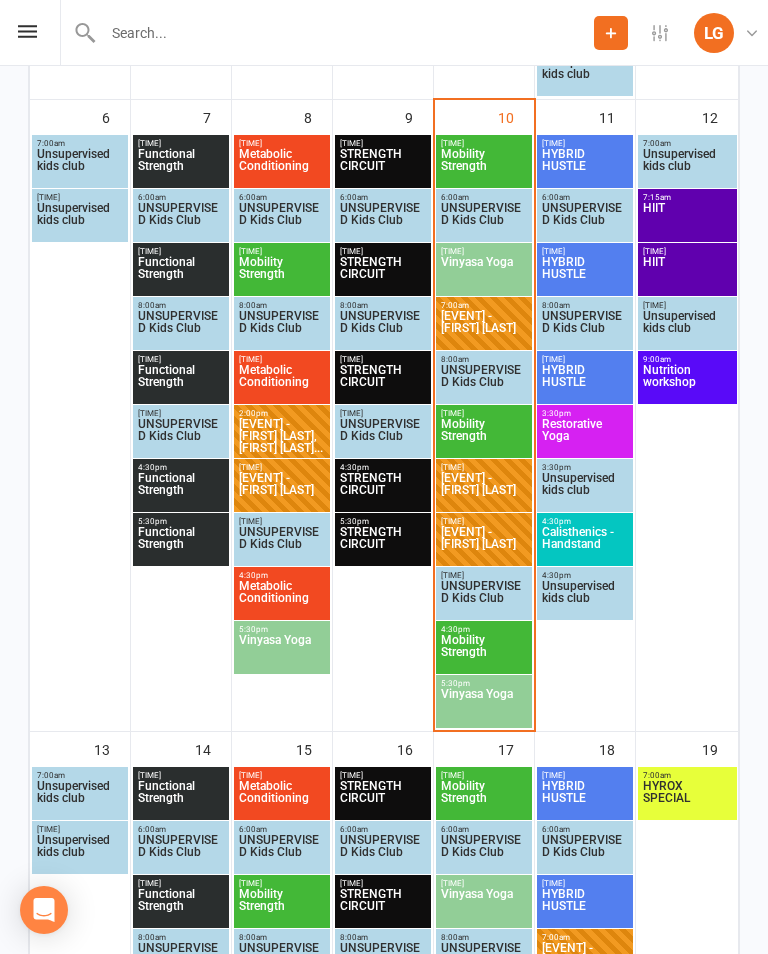 scroll, scrollTop: 970, scrollLeft: 0, axis: vertical 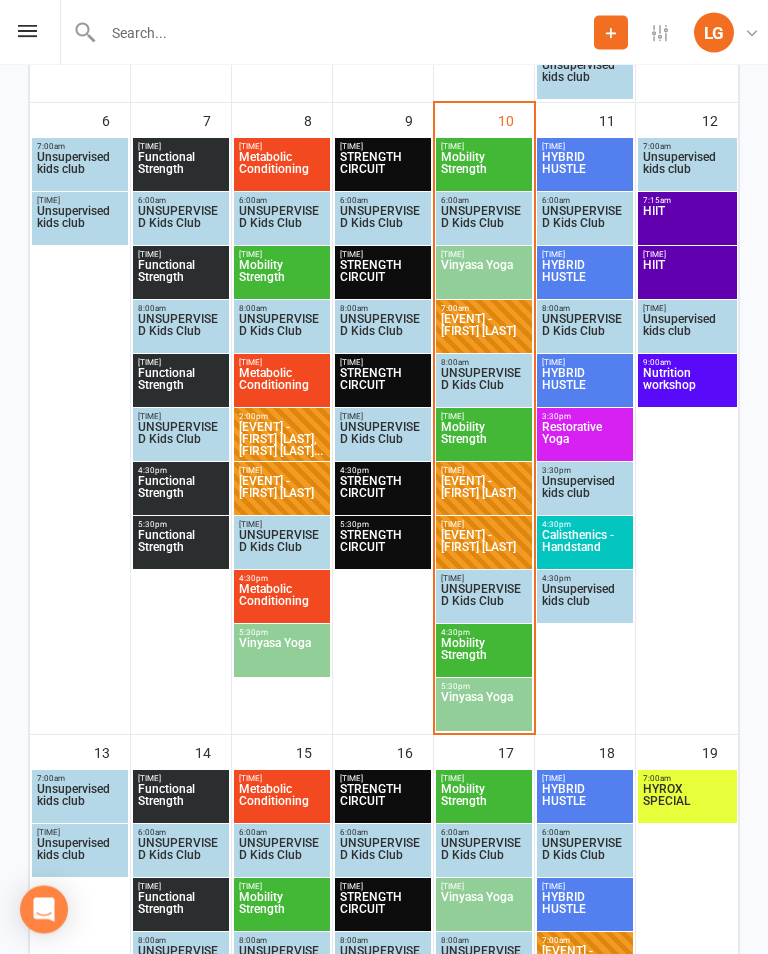 click on "Mobility Strength" at bounding box center [484, 170] 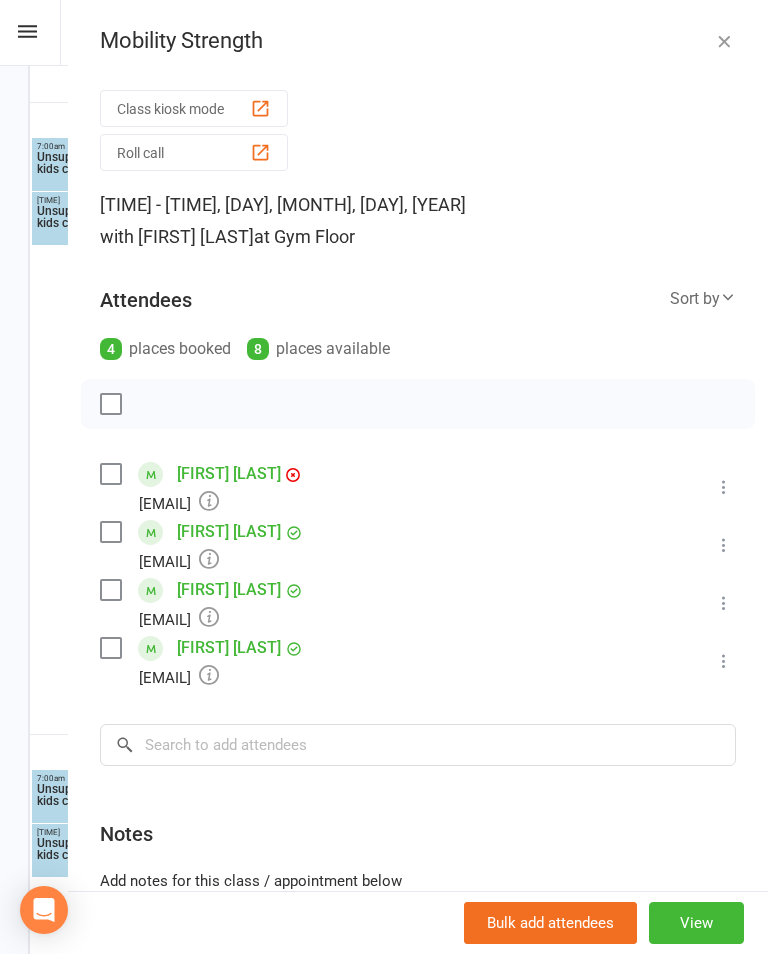 click on "Mobility Strength" at bounding box center [418, 41] 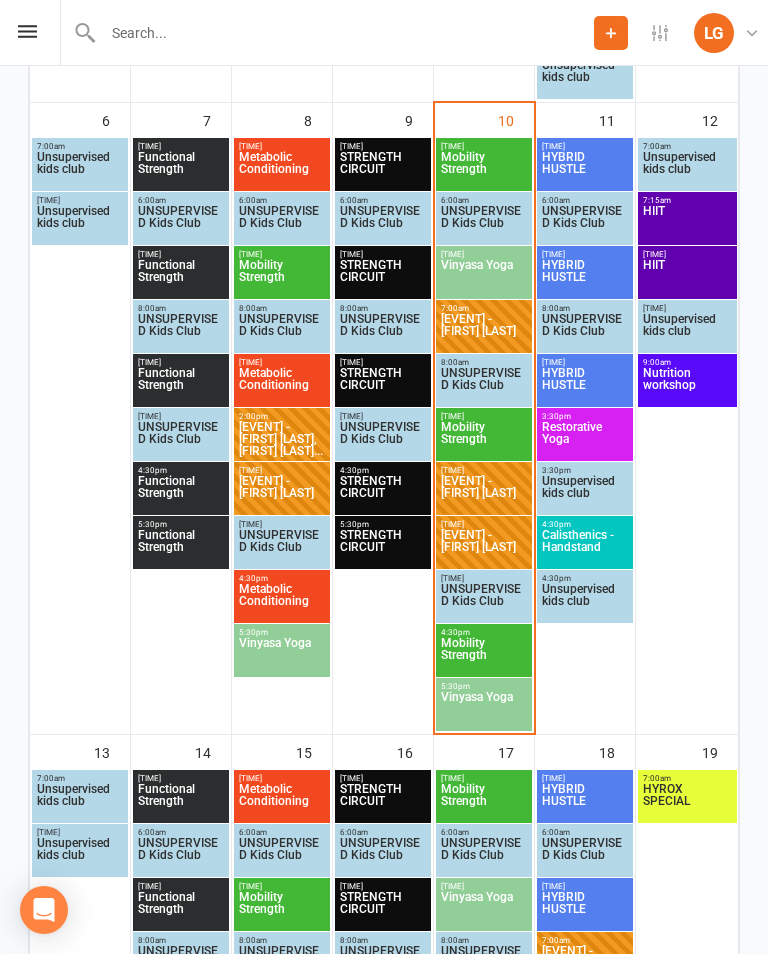 click on "[TIME] - [TIME] [EVENT]" at bounding box center [484, 164] 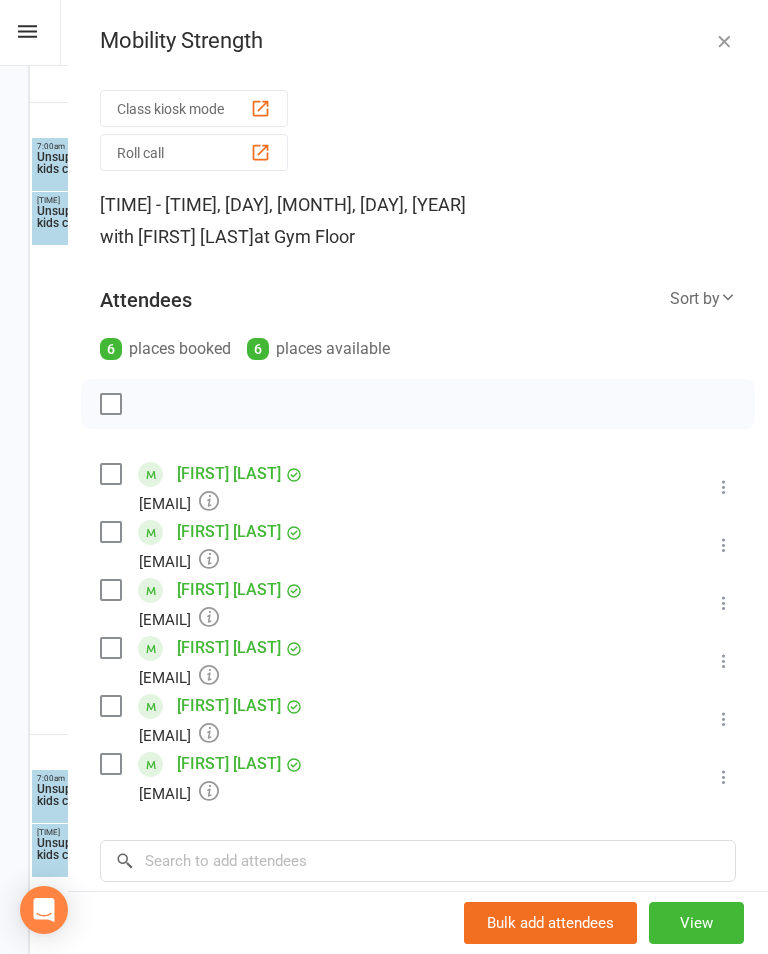 click at bounding box center (724, 41) 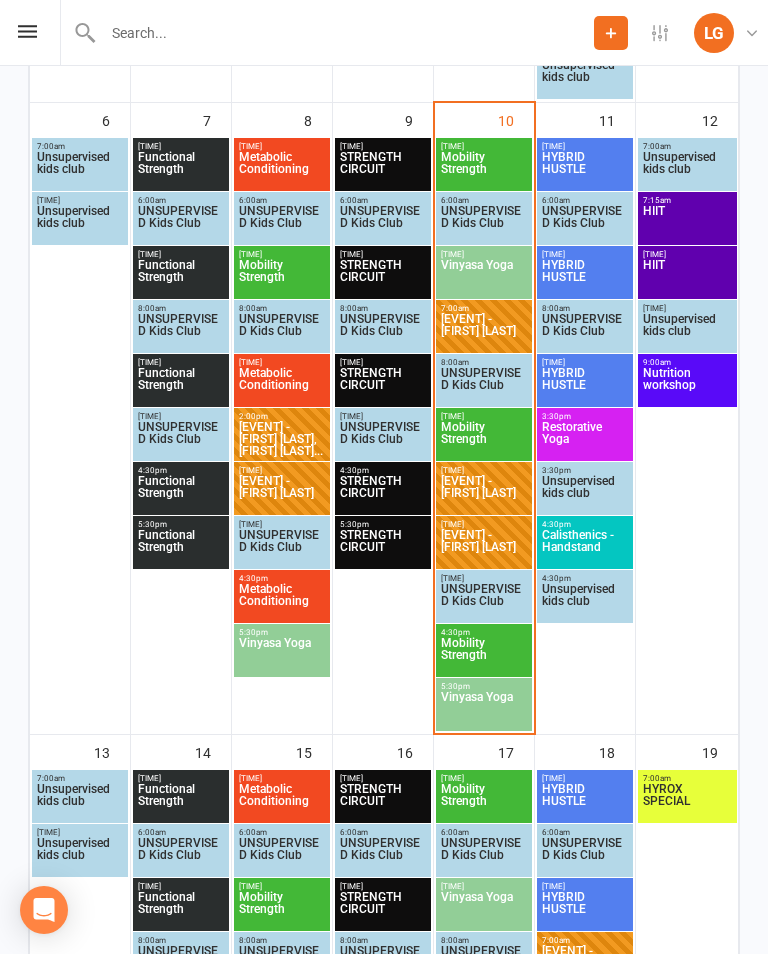 click on "Vinyasa Yoga" at bounding box center [484, 169] 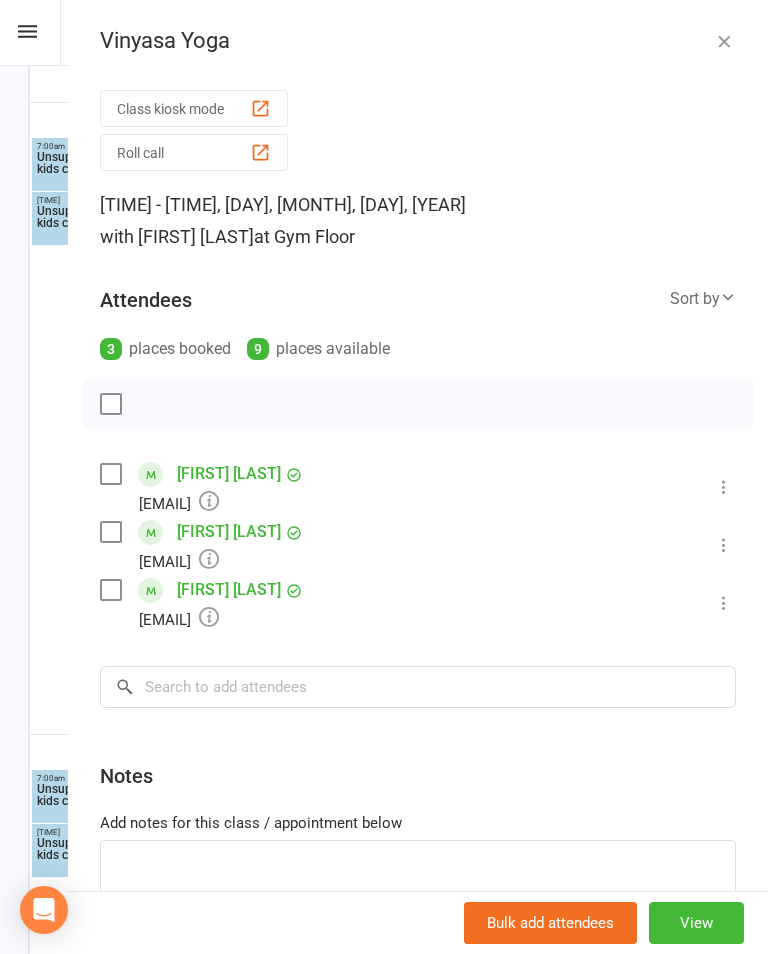 click at bounding box center (724, 41) 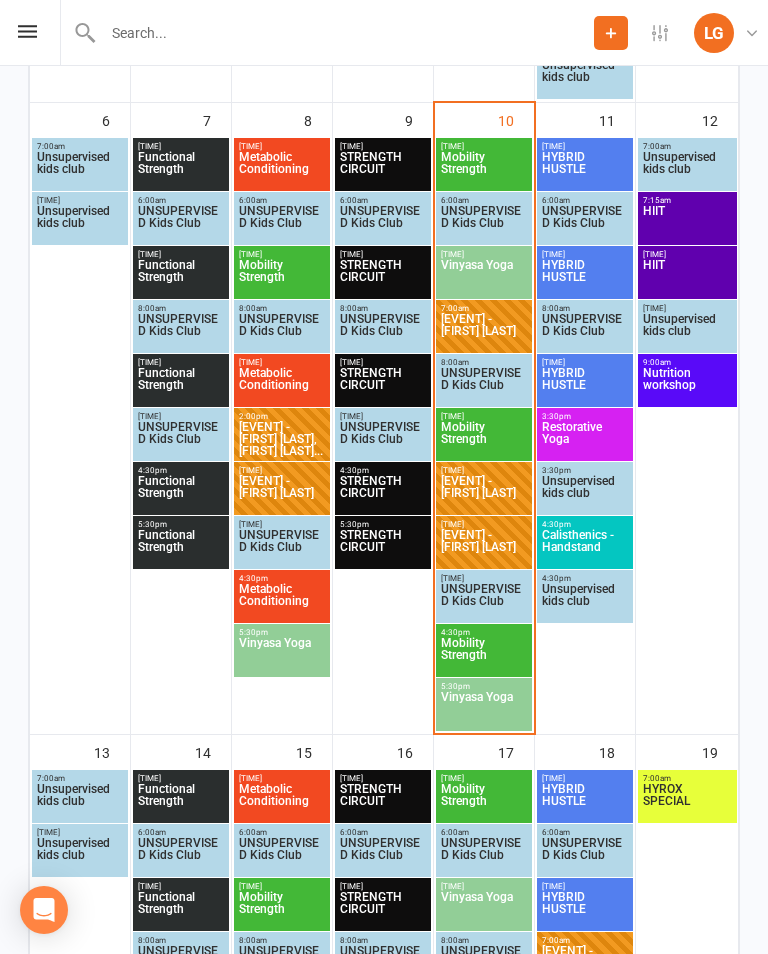 click on "HYBRID HUSTLE" at bounding box center [585, 169] 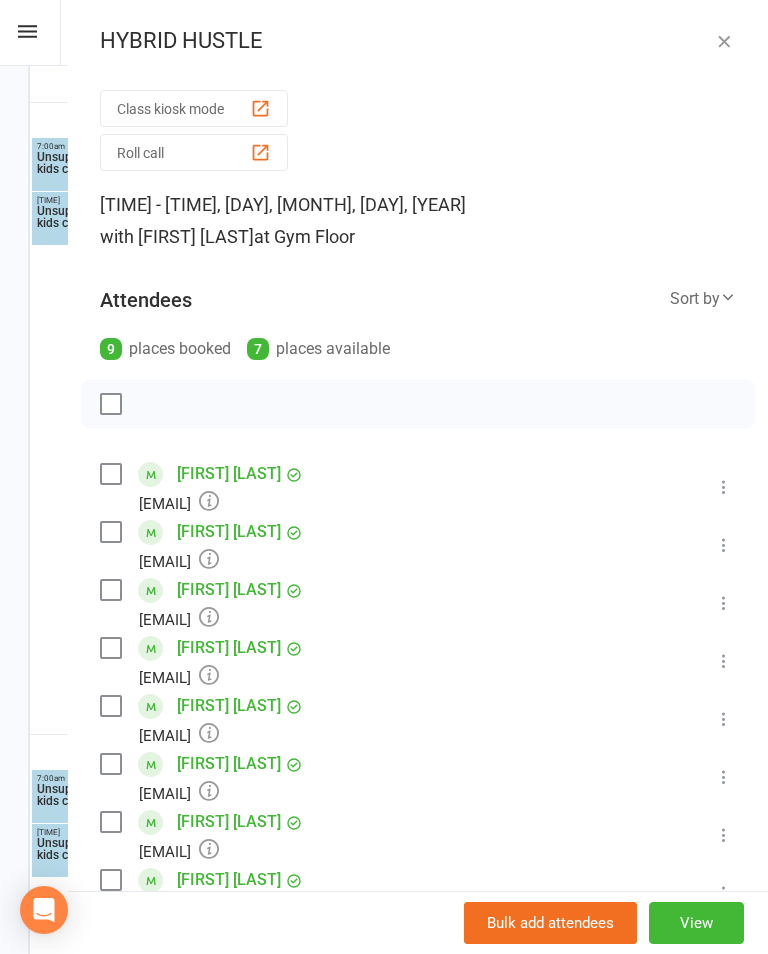 click at bounding box center (724, 41) 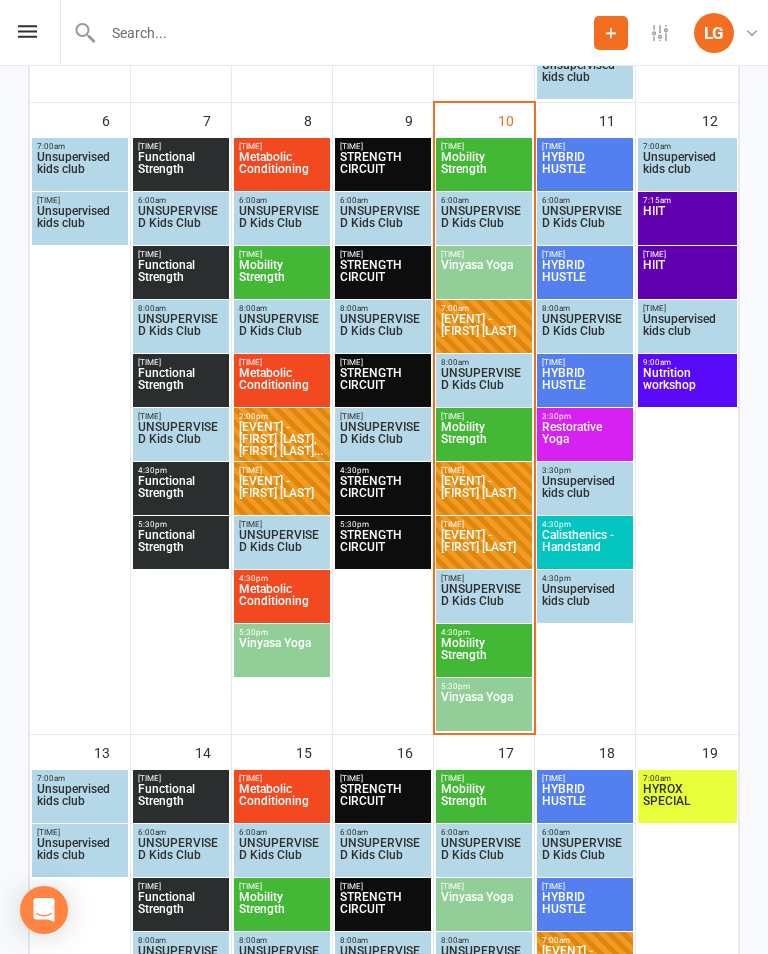 click on "HYBRID HUSTLE" at bounding box center [585, 169] 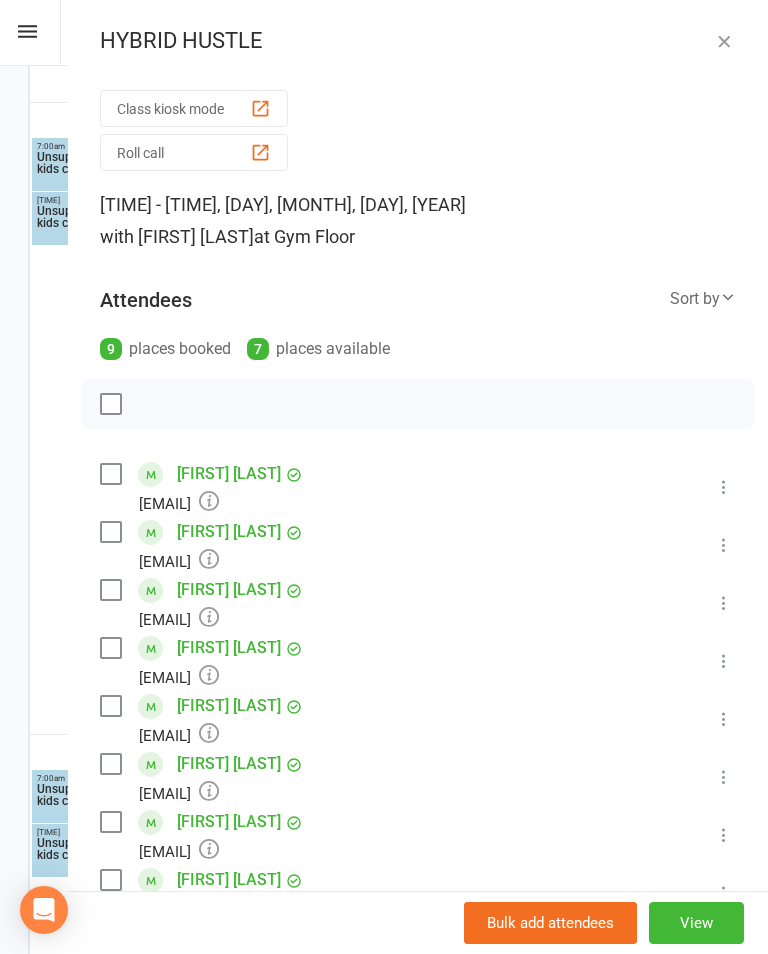 scroll, scrollTop: 0, scrollLeft: 0, axis: both 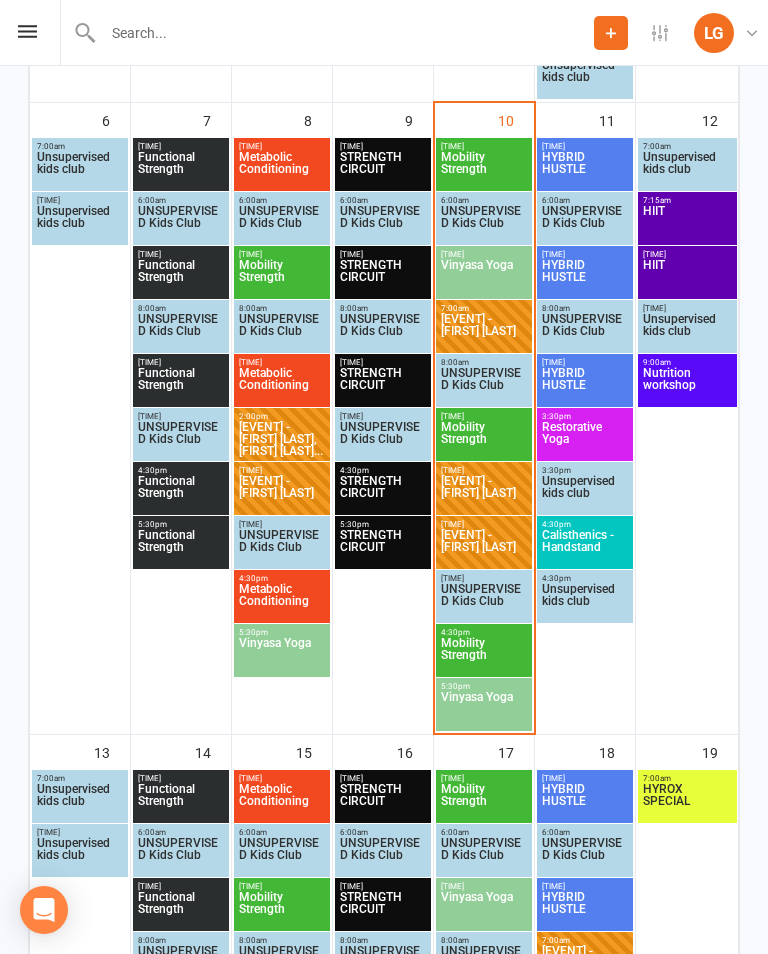click on "HYBRID HUSTLE" at bounding box center (585, 169) 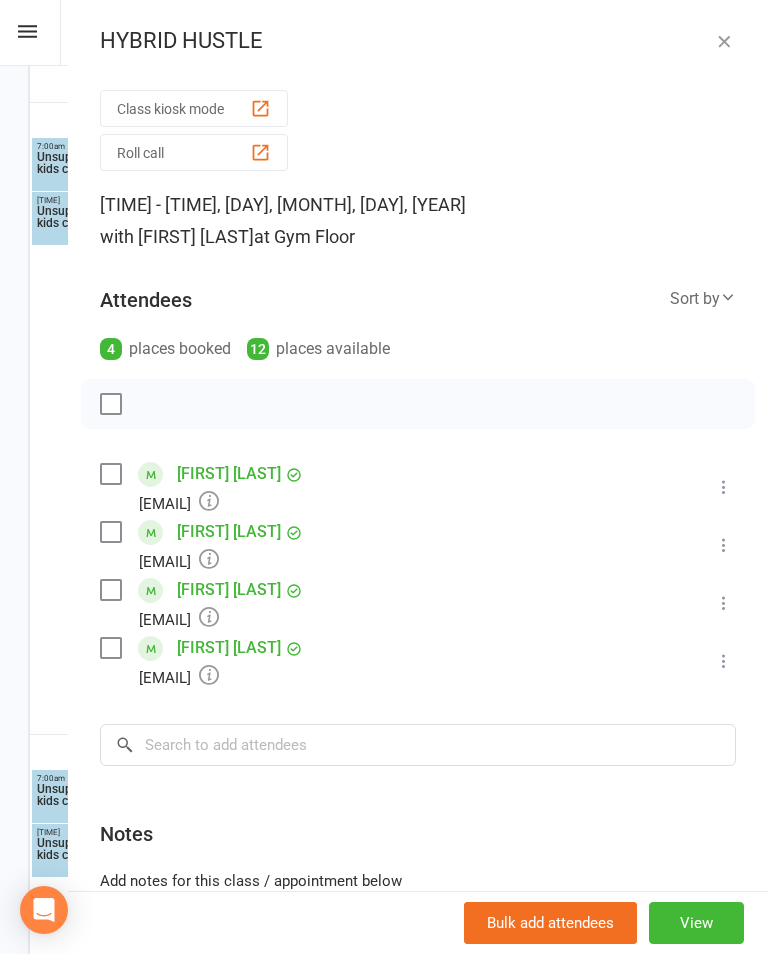 click at bounding box center (724, 41) 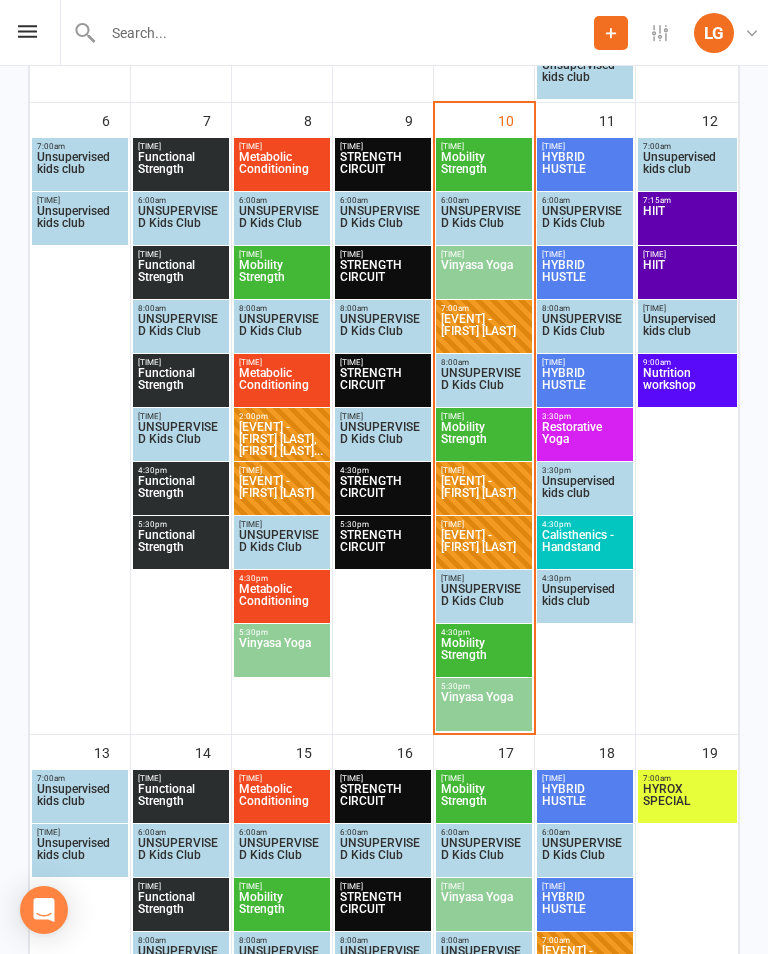 click on "HYBRID HUSTLE" at bounding box center [585, 169] 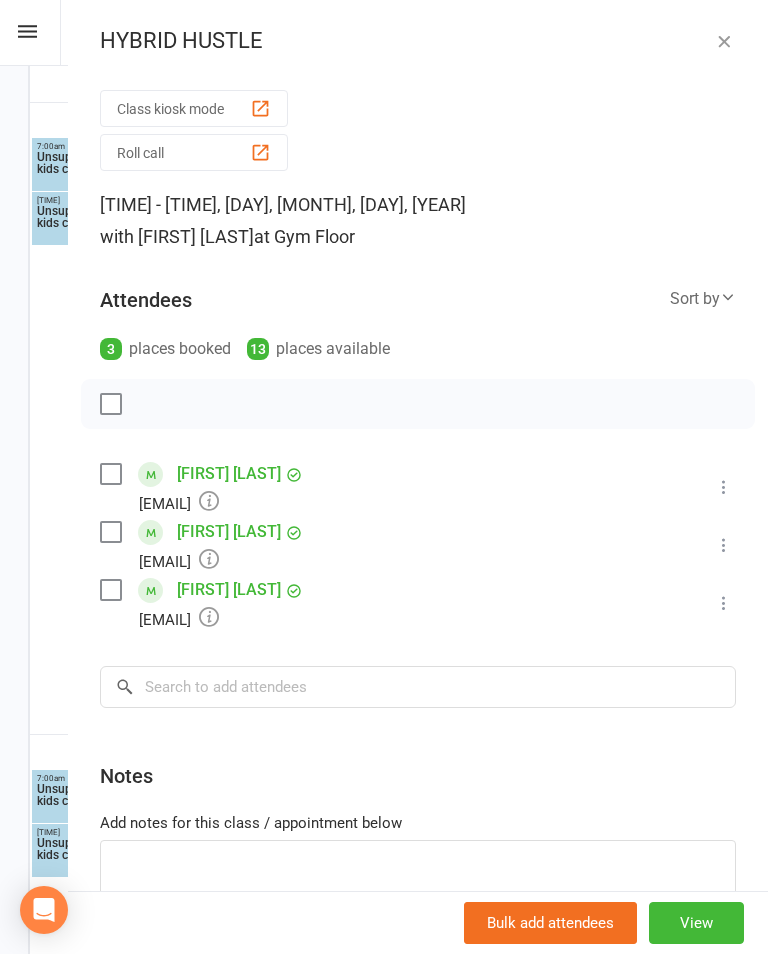 click at bounding box center [724, 41] 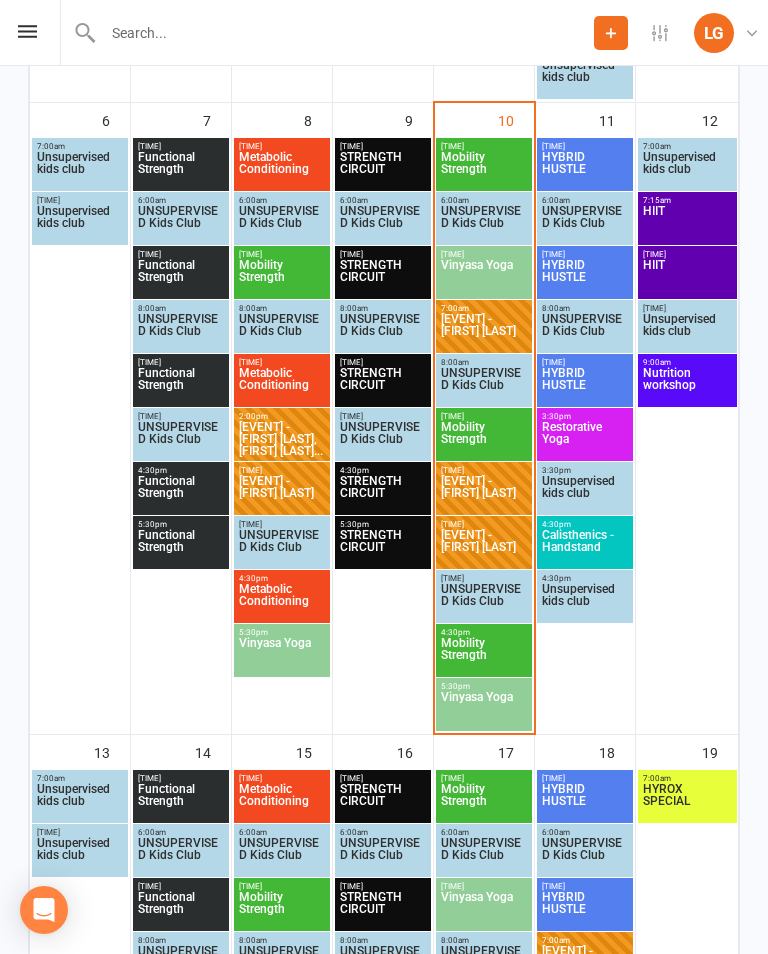 click on "Restorative Yoga" at bounding box center [585, 169] 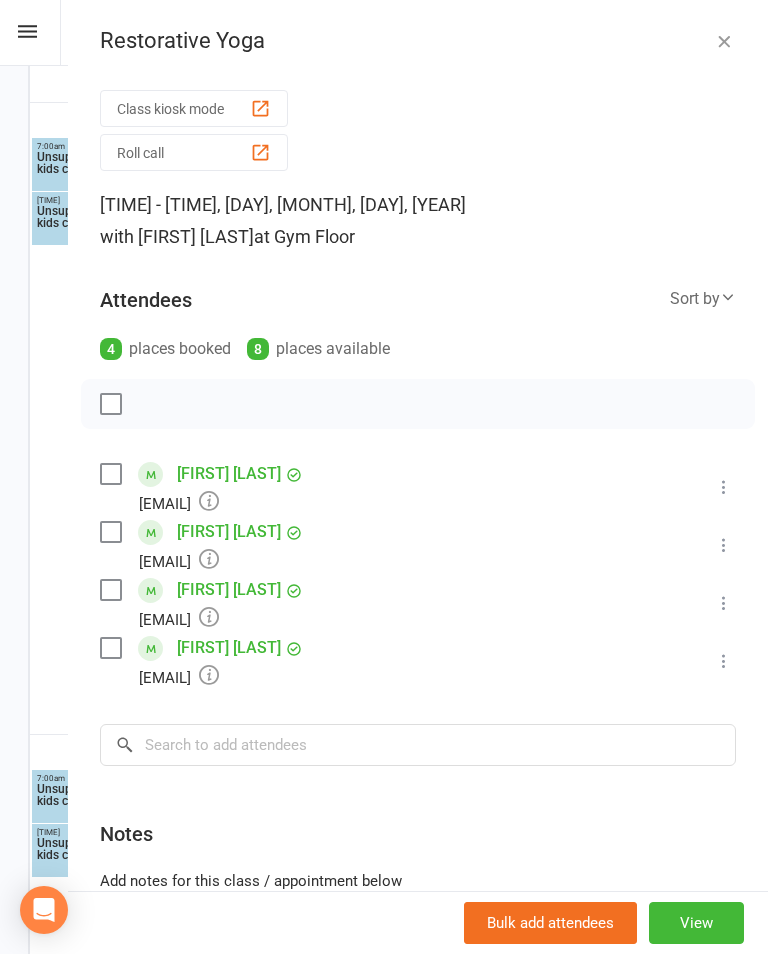 click at bounding box center [724, 41] 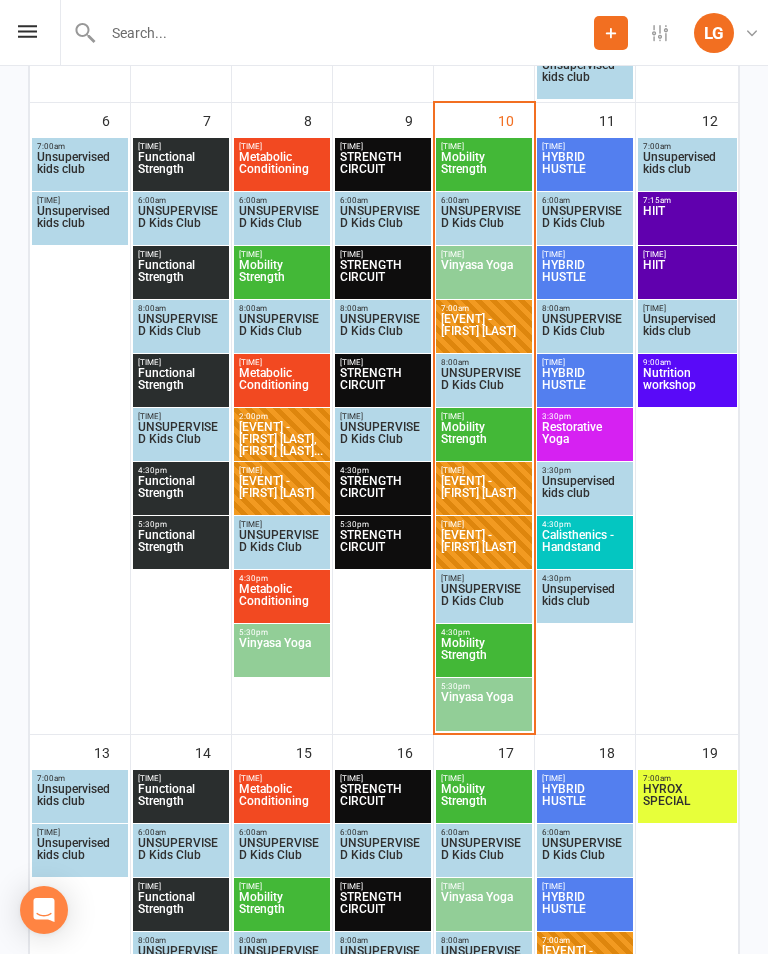 click on "Calisthenics - Handstand" at bounding box center [585, 169] 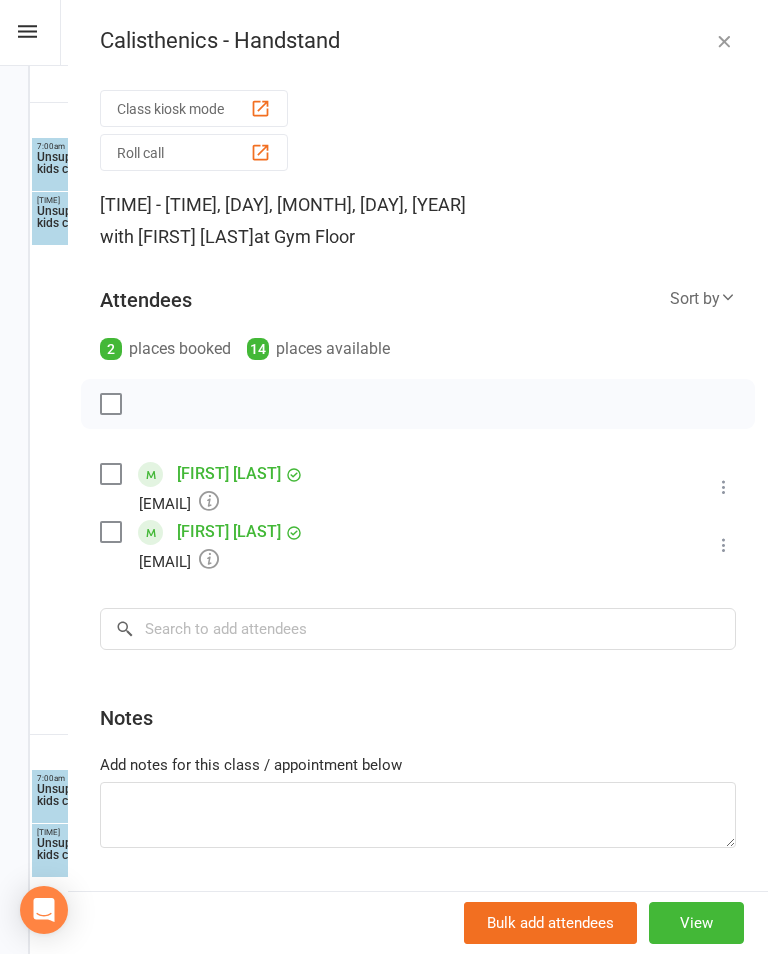 click at bounding box center (724, 41) 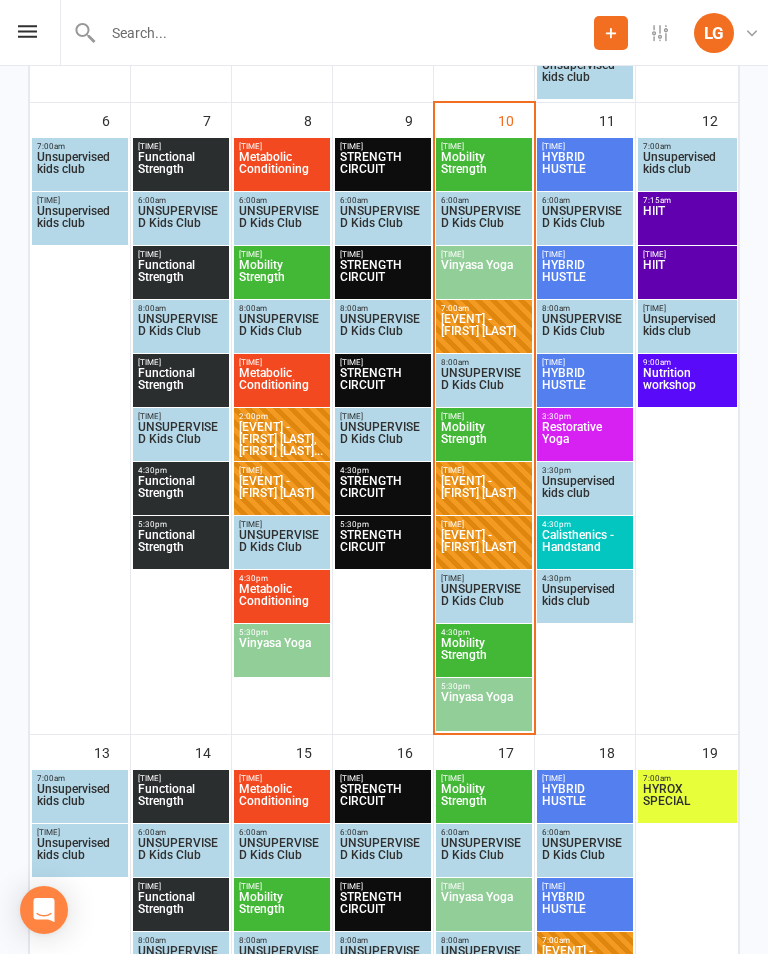 click on "HIIT" at bounding box center [687, 169] 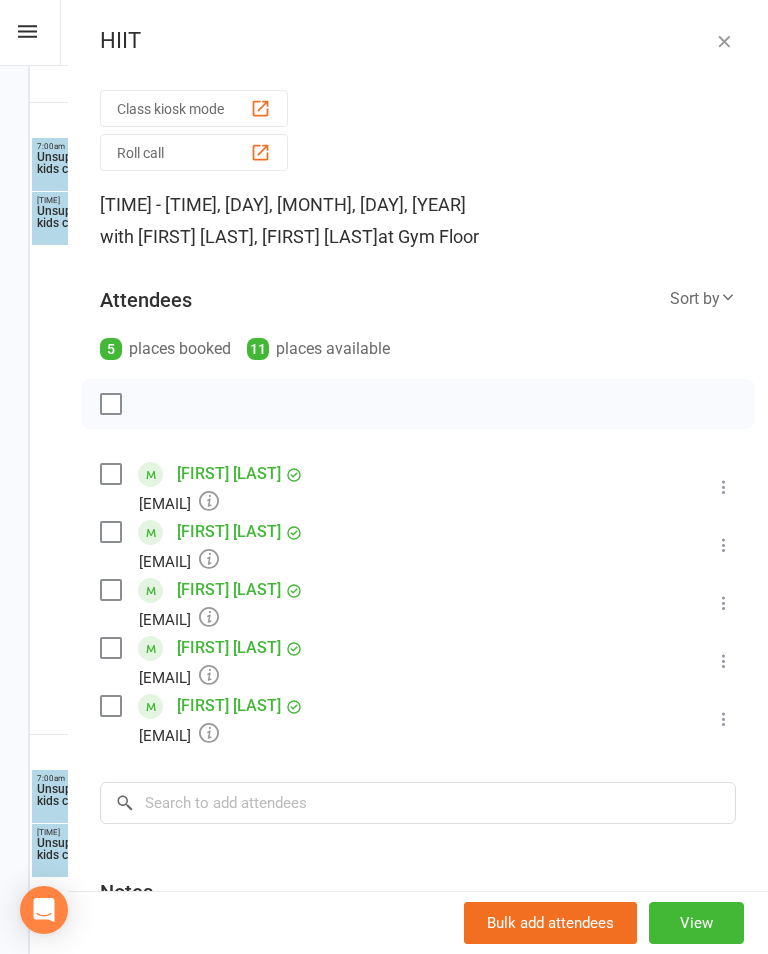 click at bounding box center [724, 41] 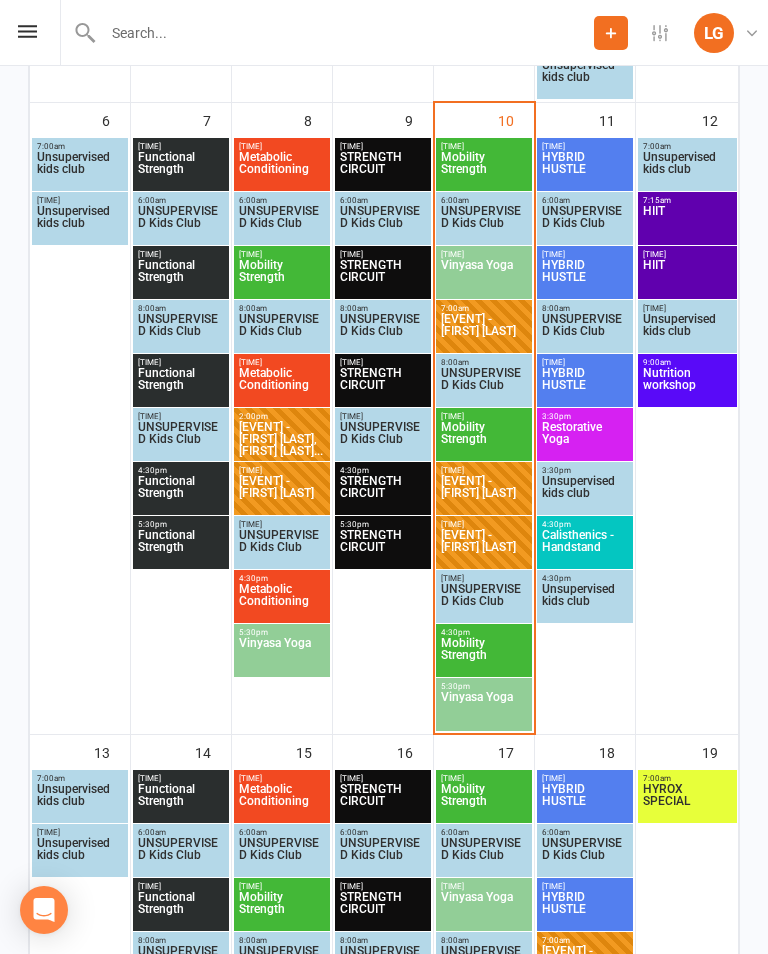 click on "HIIT" at bounding box center [687, 169] 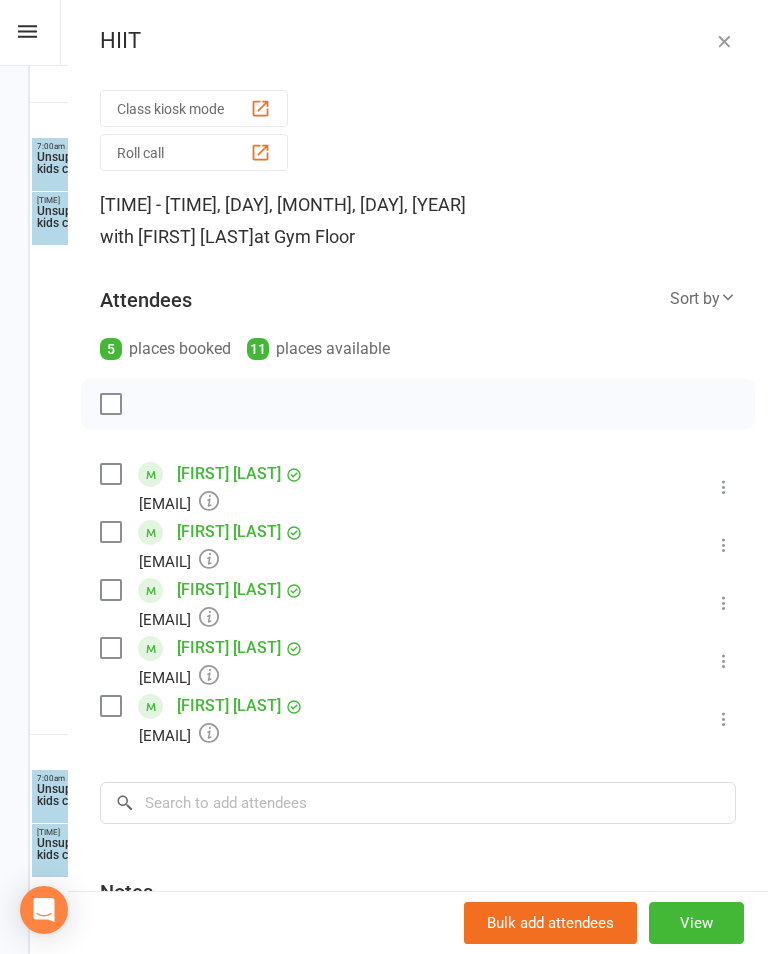 click at bounding box center (724, 41) 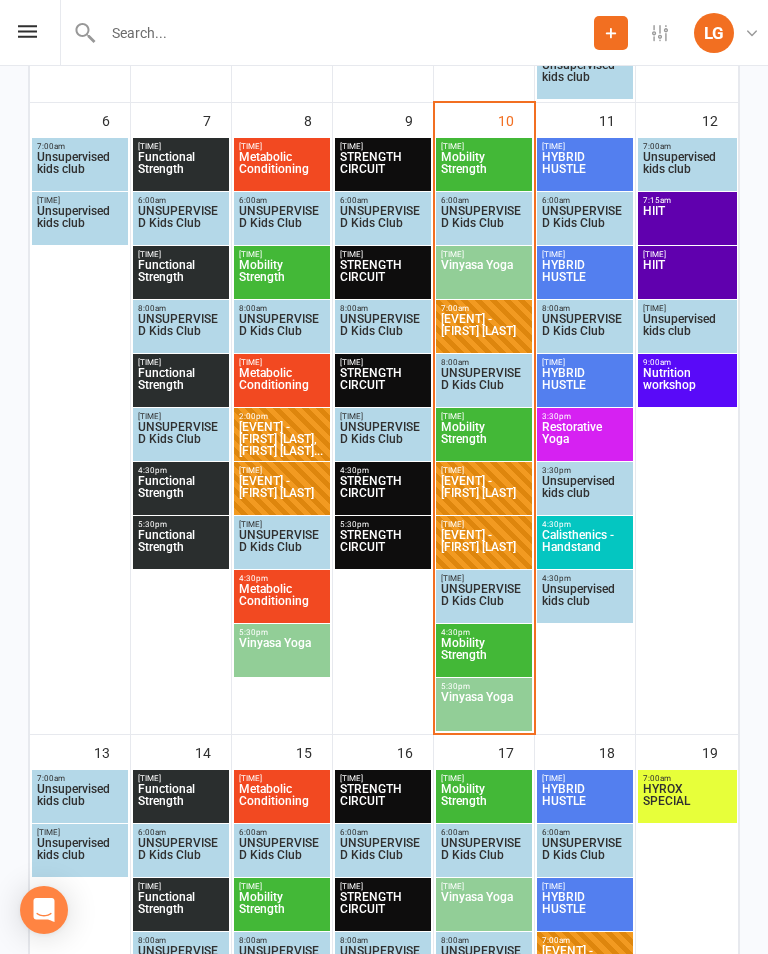 click on "Nutrition workshop" at bounding box center [687, 169] 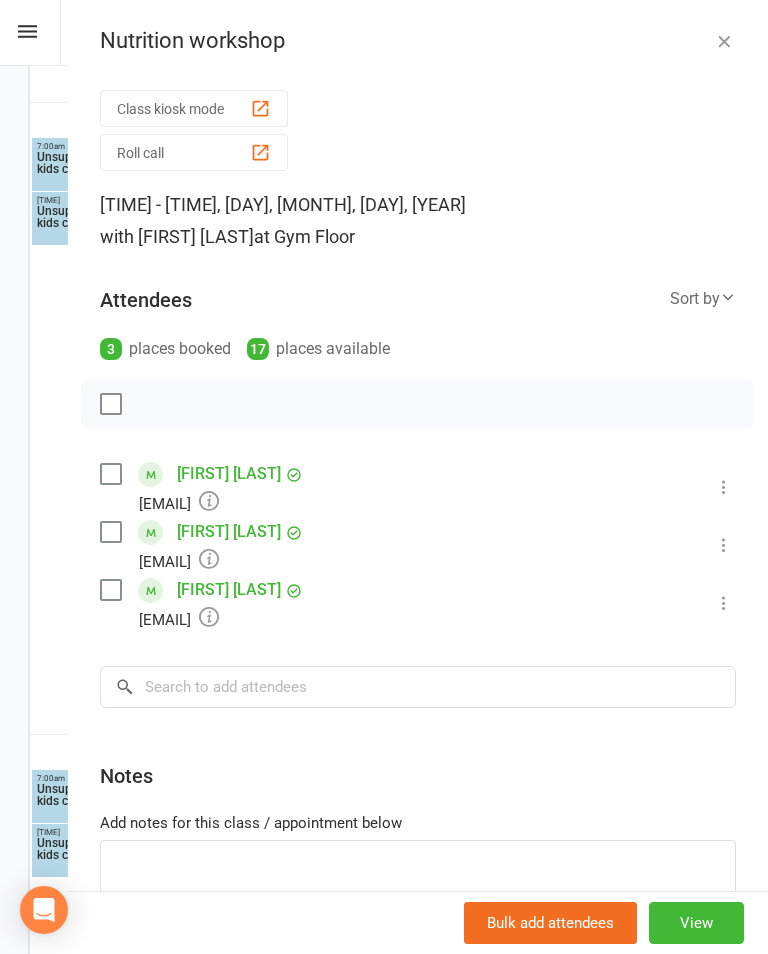 click on "[EVENT] Class kiosk mode  Roll call  [TIME] - [TIME], [DAY], [MONTH], [DAY], [YEAR] with [FIRST] [LAST]  at  Gym Floor  Attendees  3  places booked 17  places available Sort by  Last name  First name  Booking created    [FIRST] [LAST]  [EMAIL] Booked More info  Remove  Check in  Mark absent  Send message    [FIRST] [LAST]  [EMAIL] Booked More info  Remove  Check in  Mark absent  Send message    [FIRST] [LAST]  [EMAIL] Booked More info  Remove  Check in  Mark absent  Send message  × No results
Notes  Add notes for this class / appointment below Bulk add attendees  View" at bounding box center [418, 477] 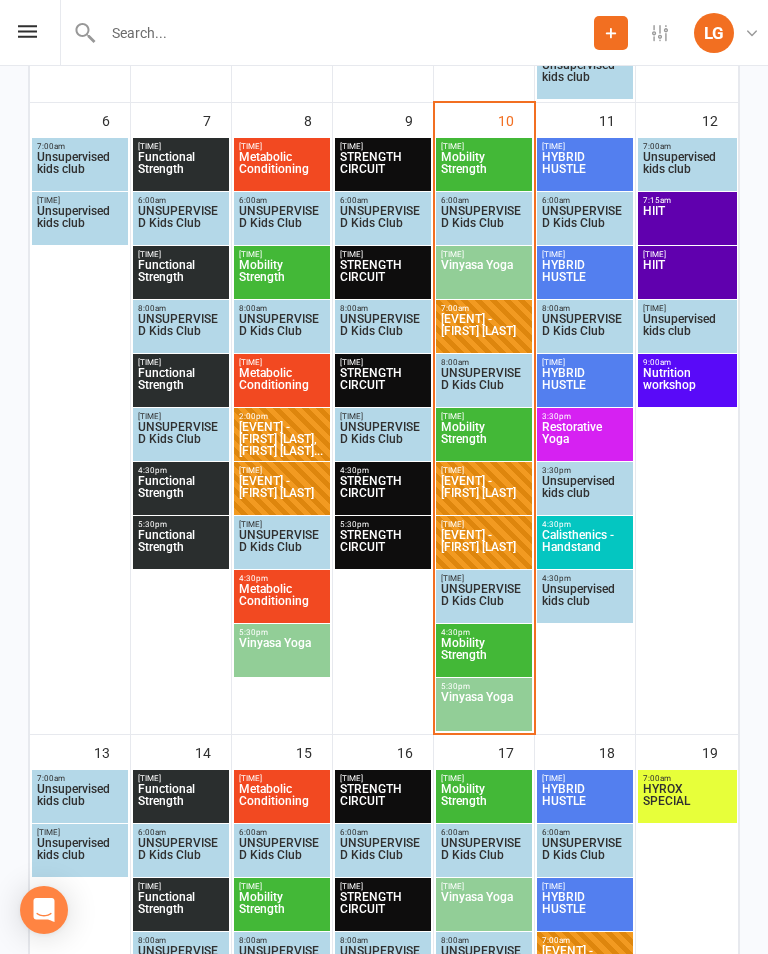 click on "Mobility Strength" at bounding box center [484, 169] 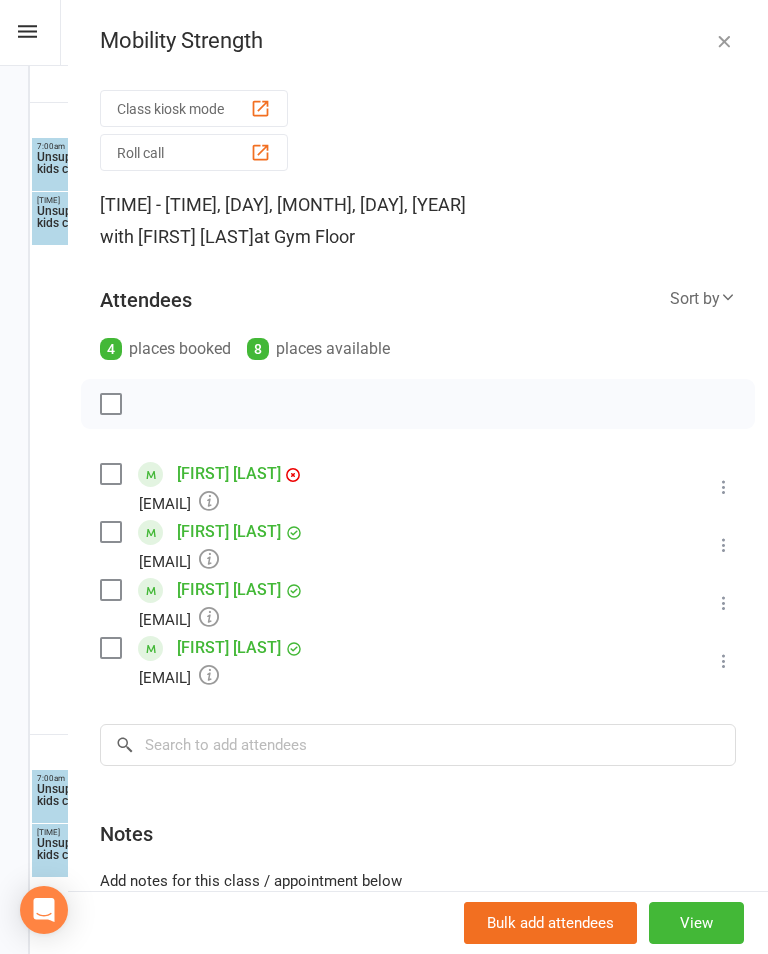 click on "Class kiosk mode" at bounding box center [194, 108] 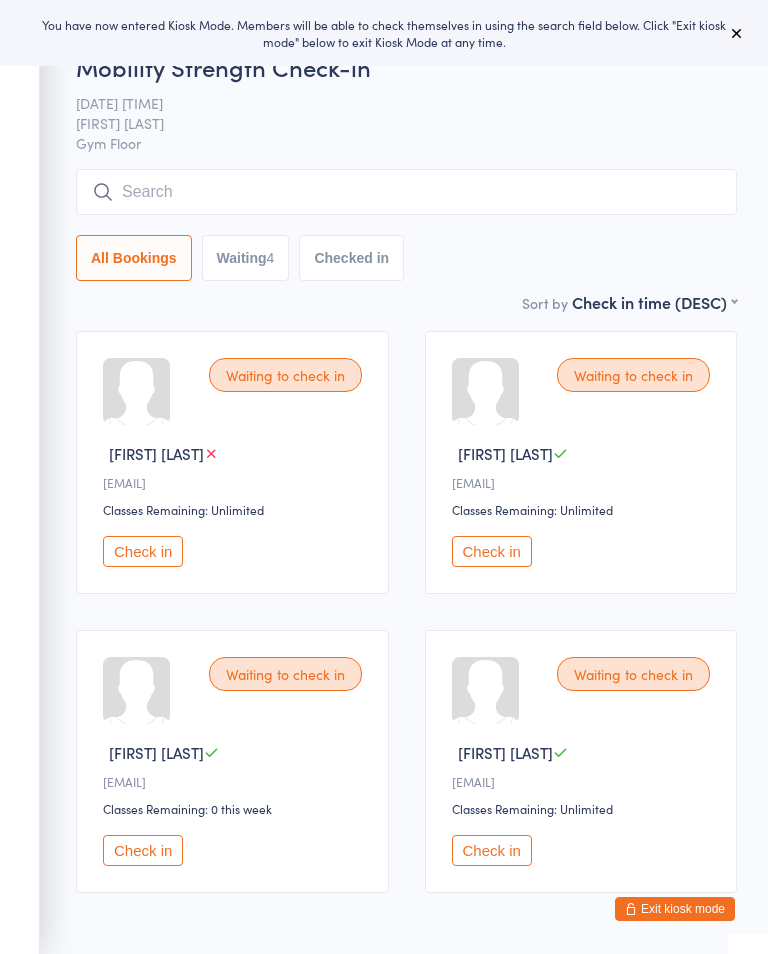 scroll, scrollTop: 0, scrollLeft: 0, axis: both 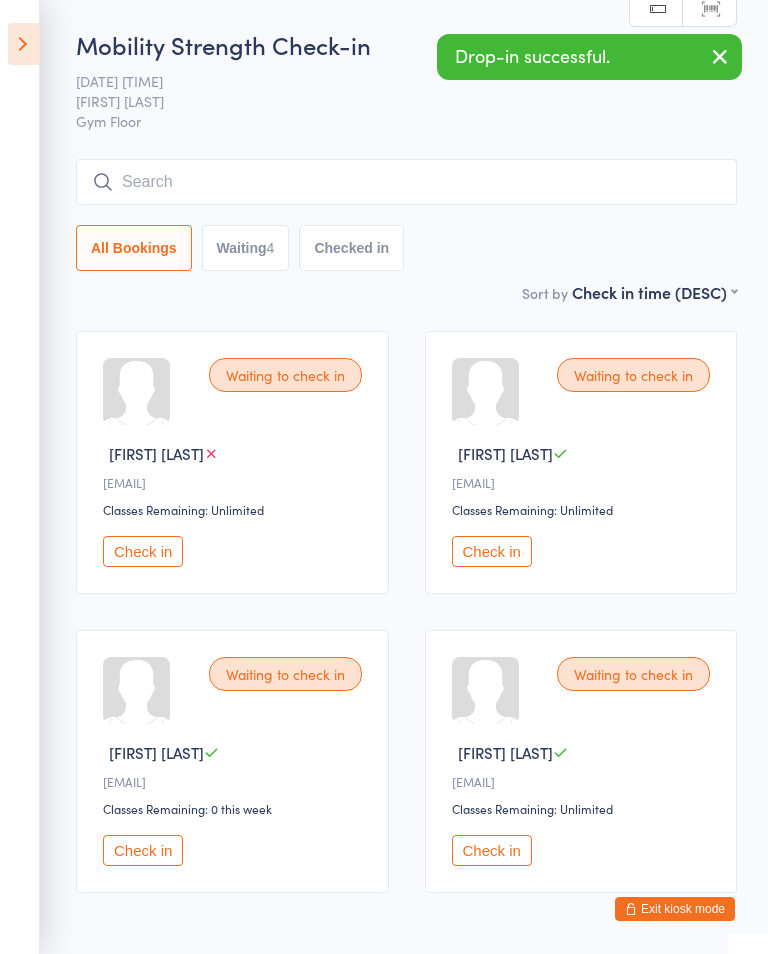 click at bounding box center [406, 182] 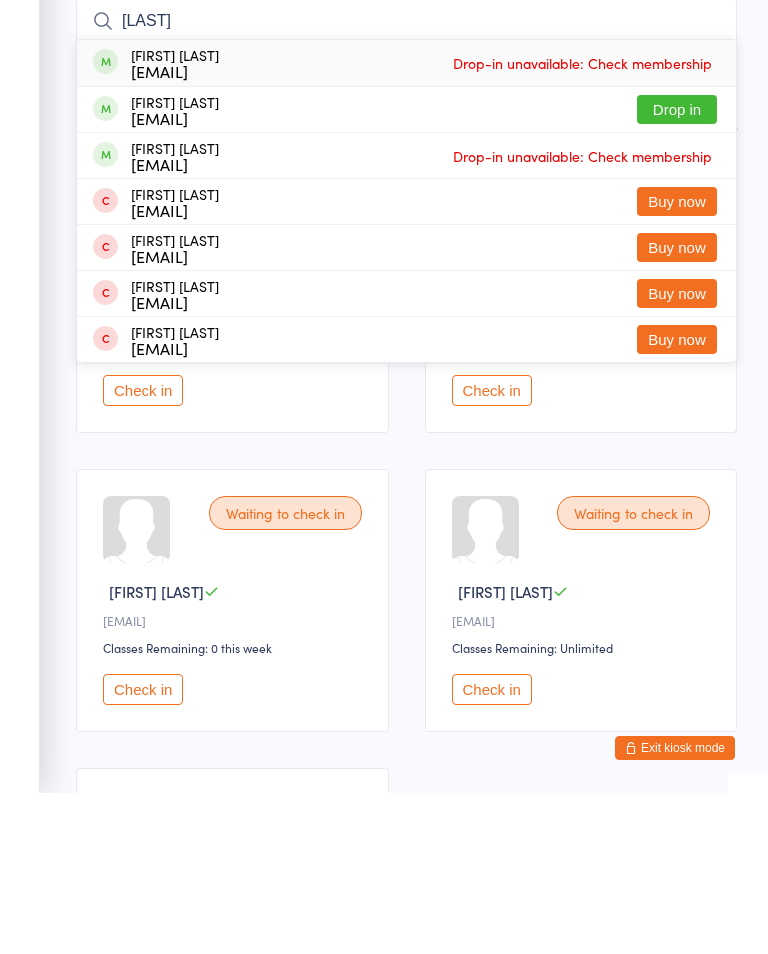 type on "[LAST]" 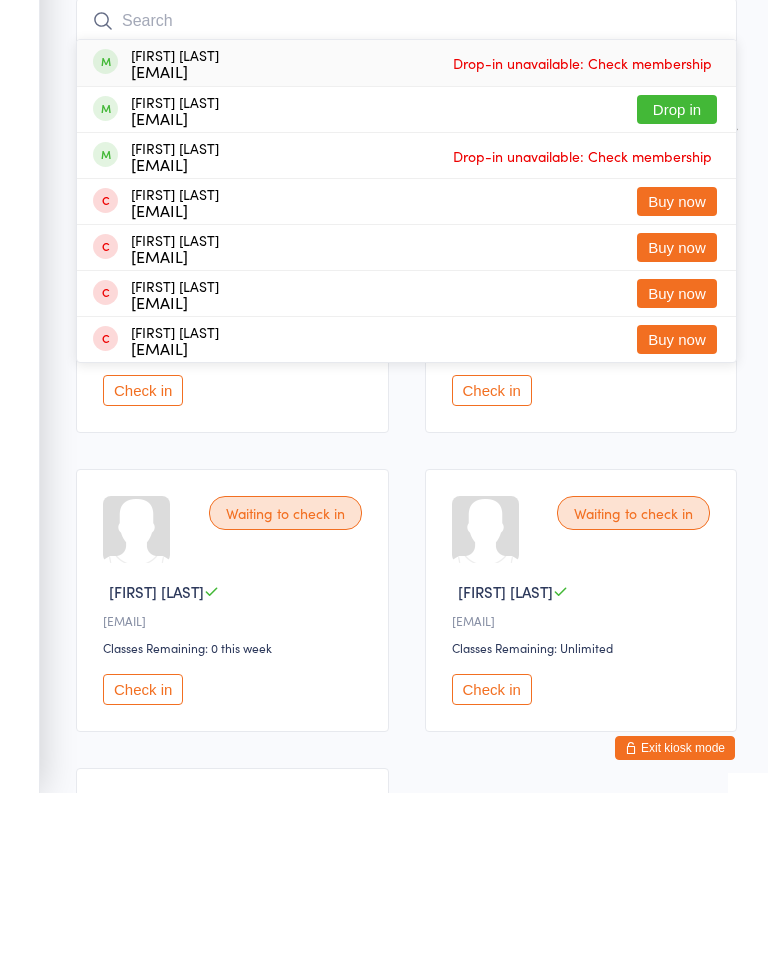 scroll, scrollTop: 161, scrollLeft: 0, axis: vertical 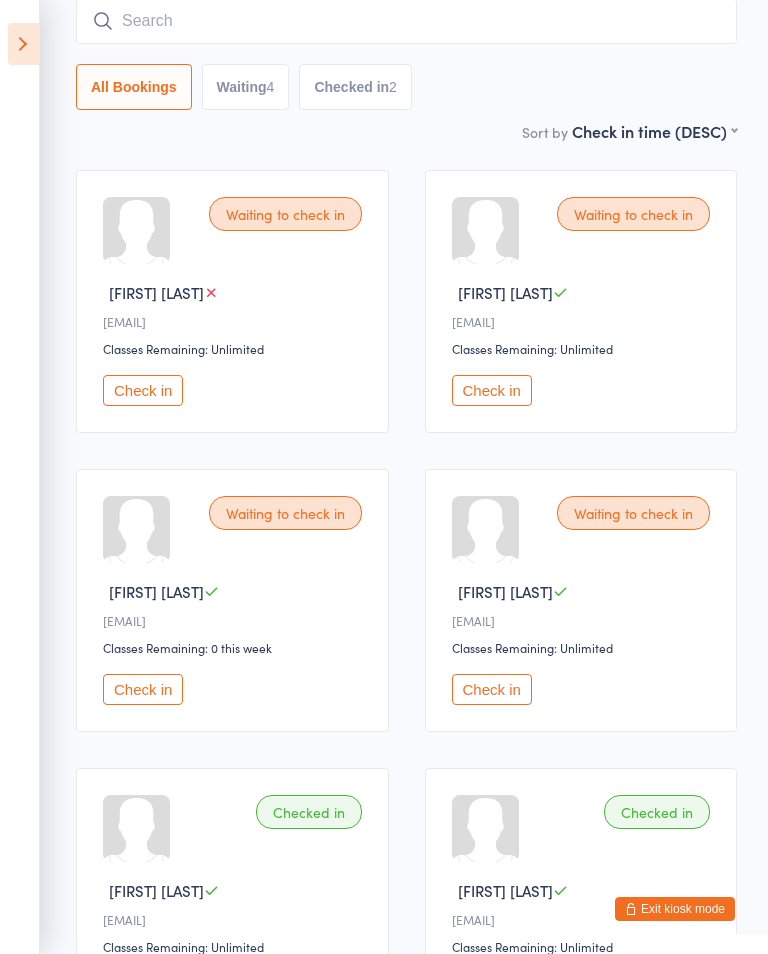 click on "Check in" at bounding box center [143, 390] 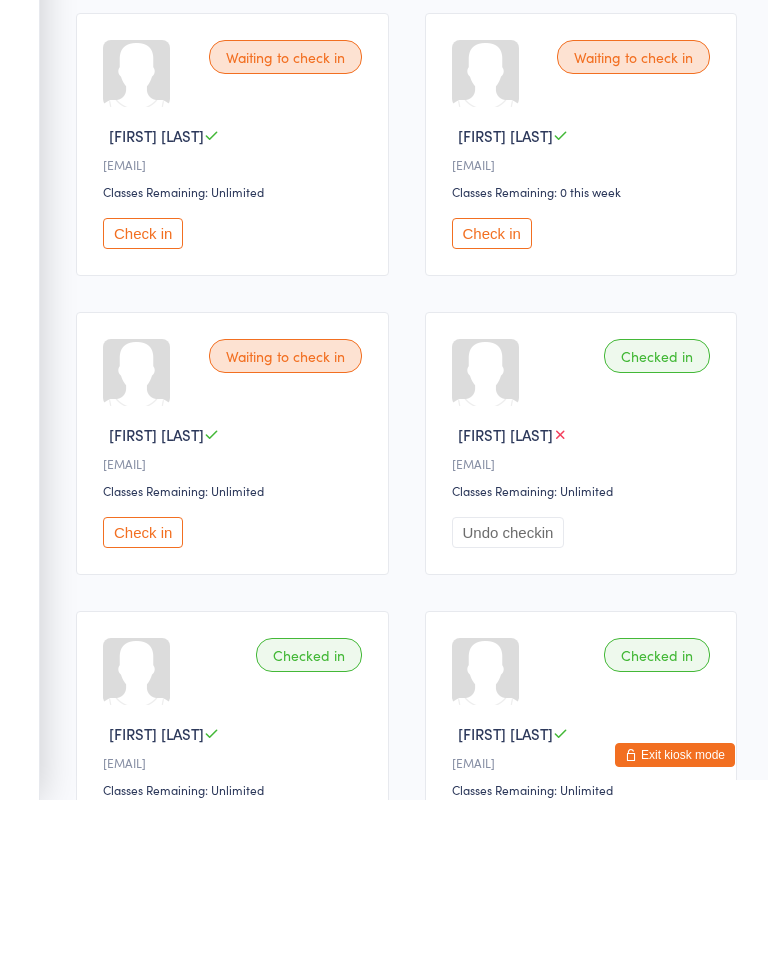 scroll, scrollTop: 357, scrollLeft: 0, axis: vertical 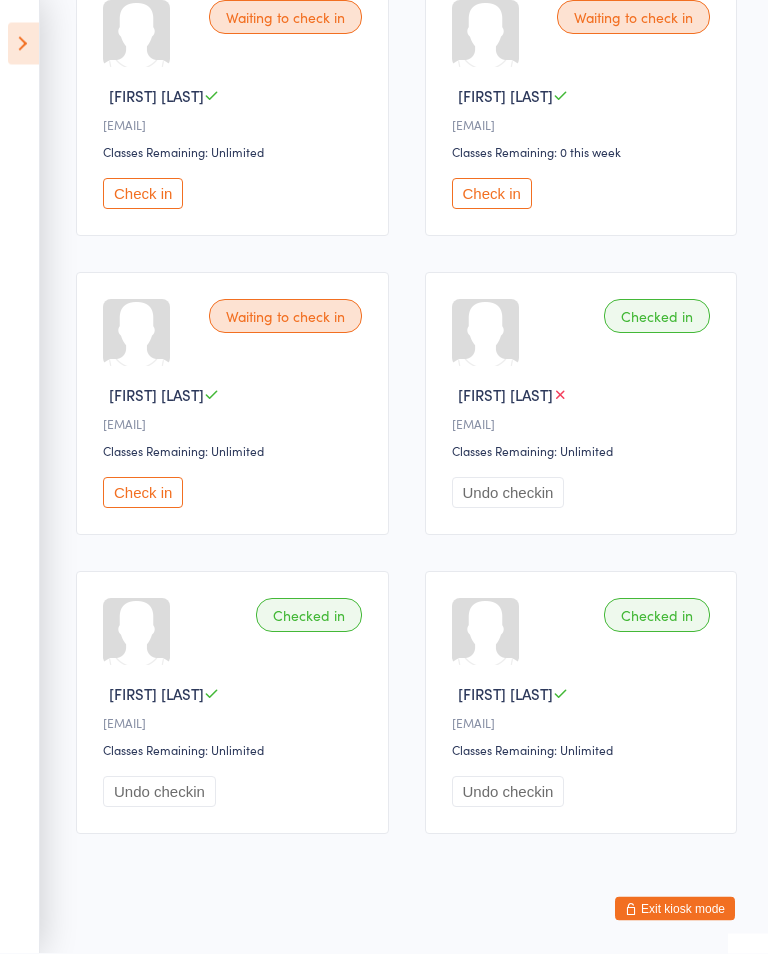 click on "Shainaye C" at bounding box center (156, 96) 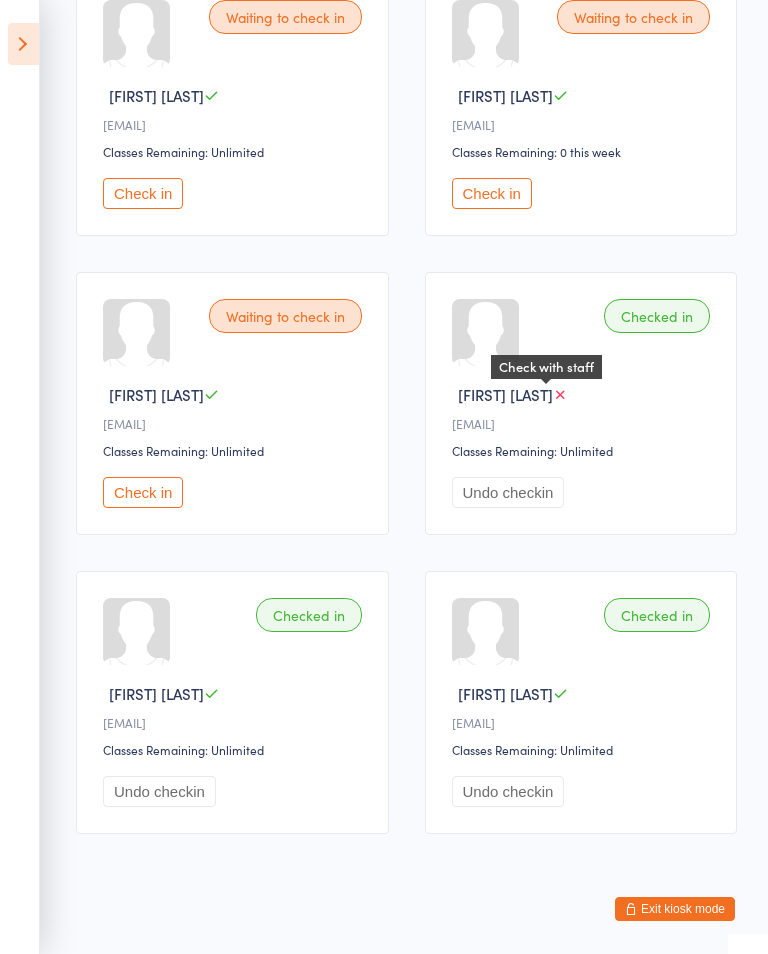 click at bounding box center (560, 394) 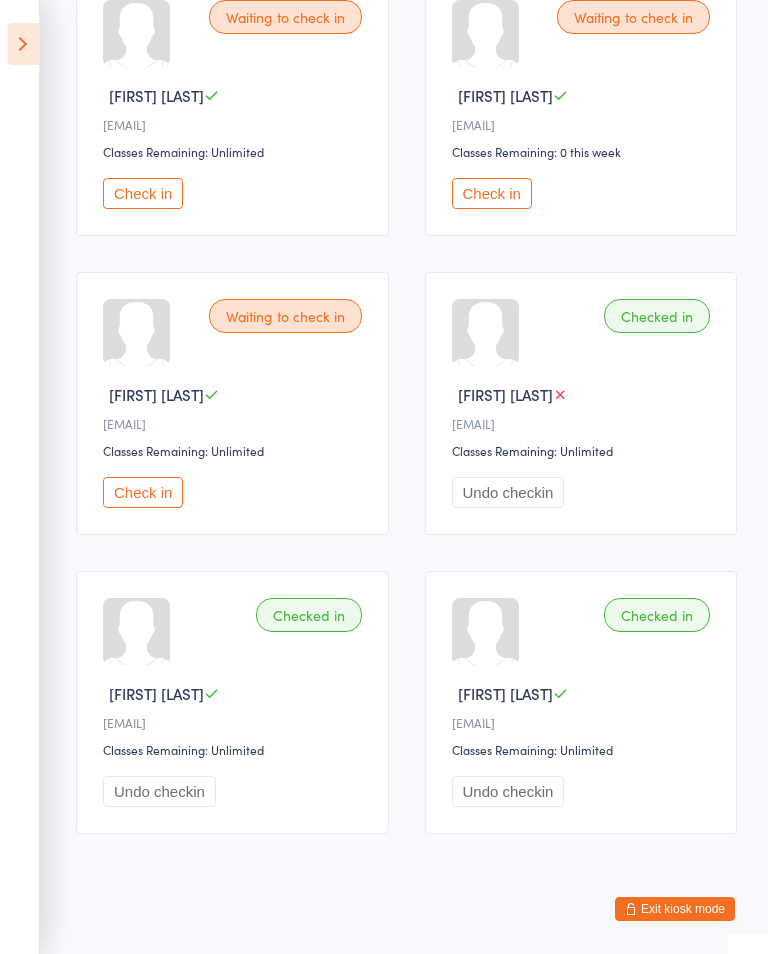 click on "Check with staff" at bounding box center (546, 367) 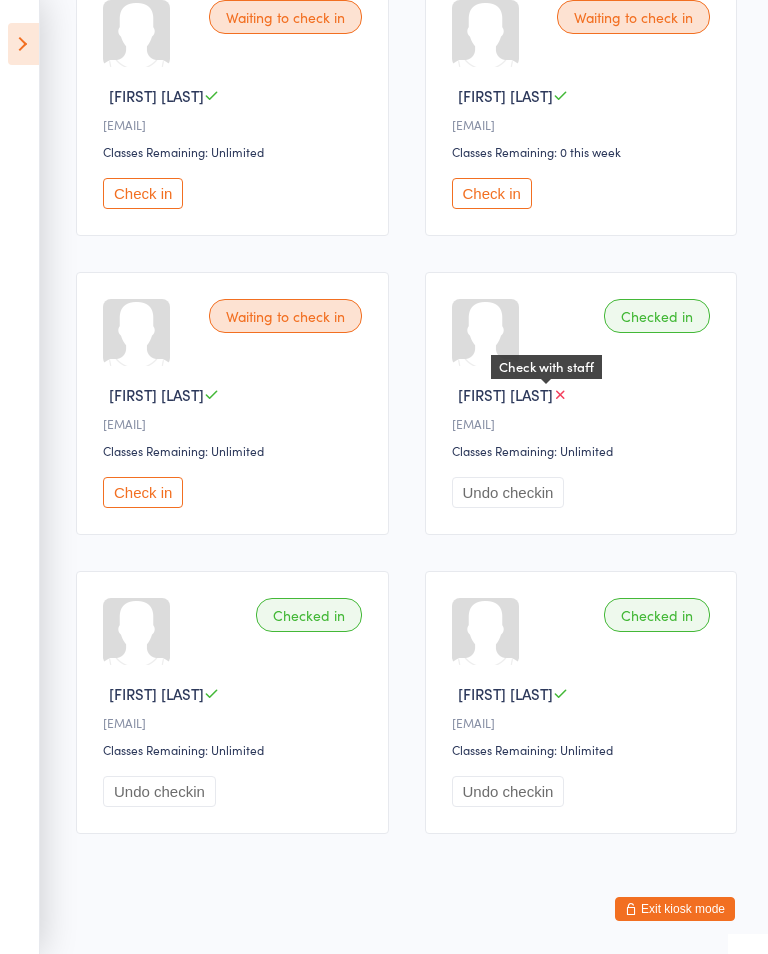 click at bounding box center (560, 394) 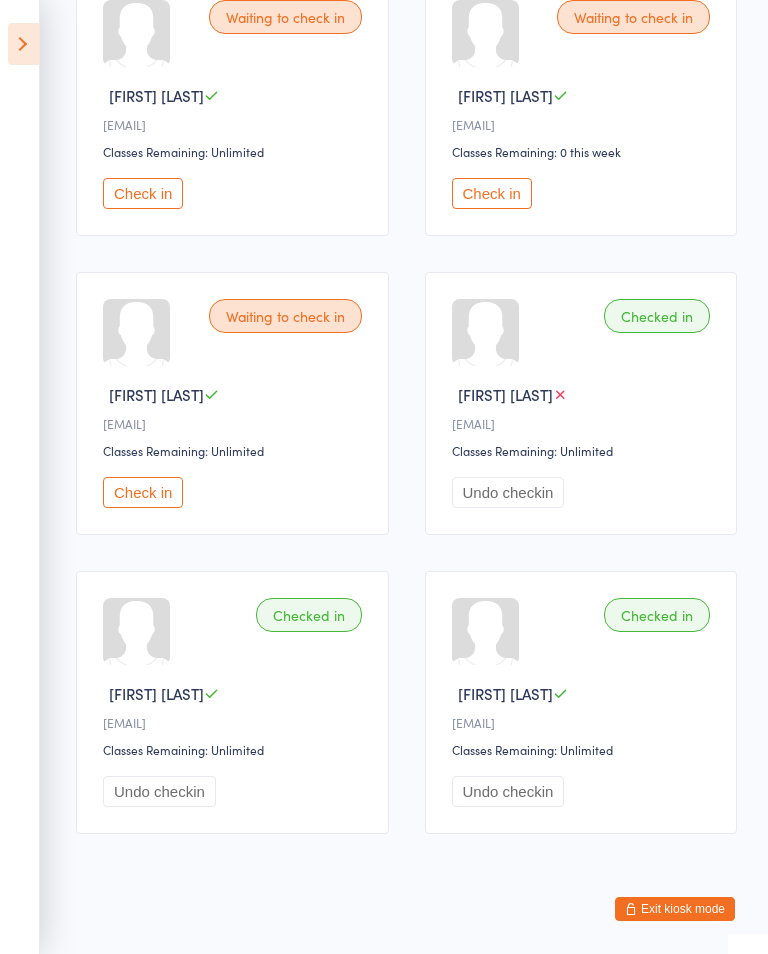 click on "Check in" at bounding box center [143, 193] 